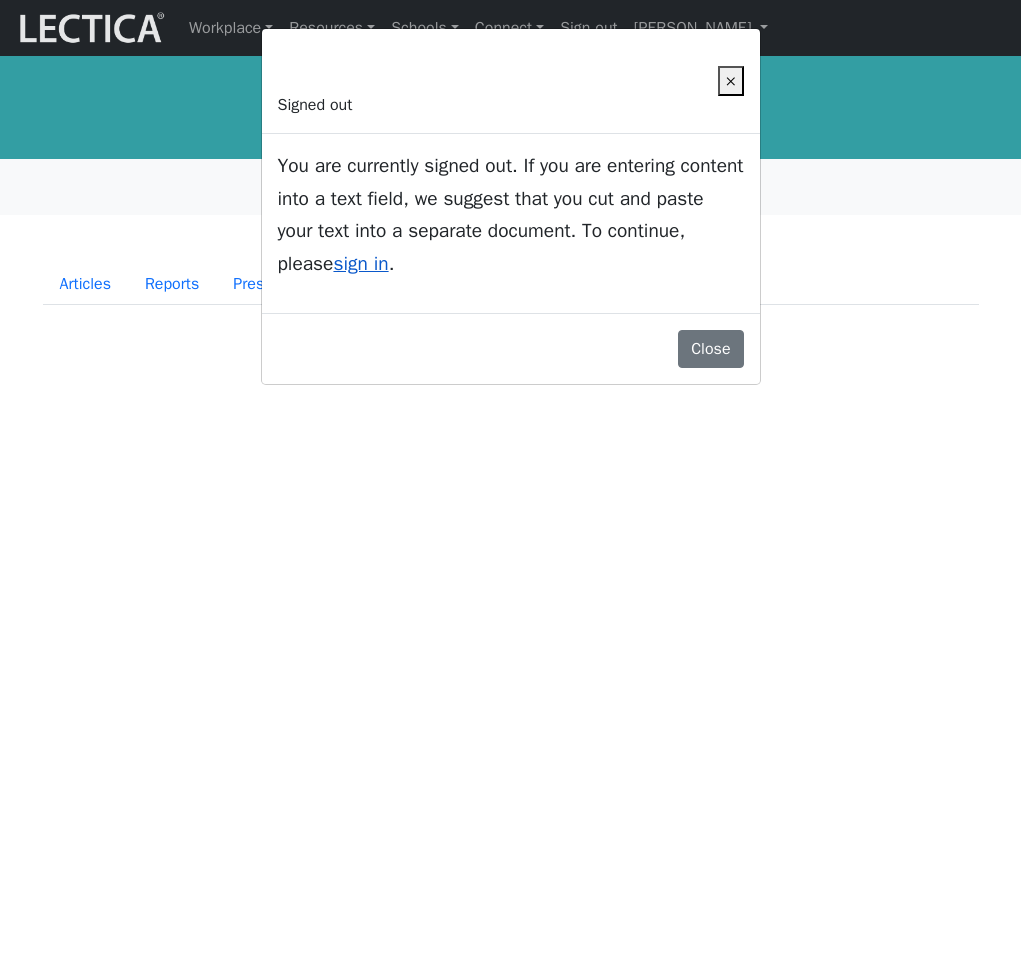 scroll, scrollTop: 0, scrollLeft: 0, axis: both 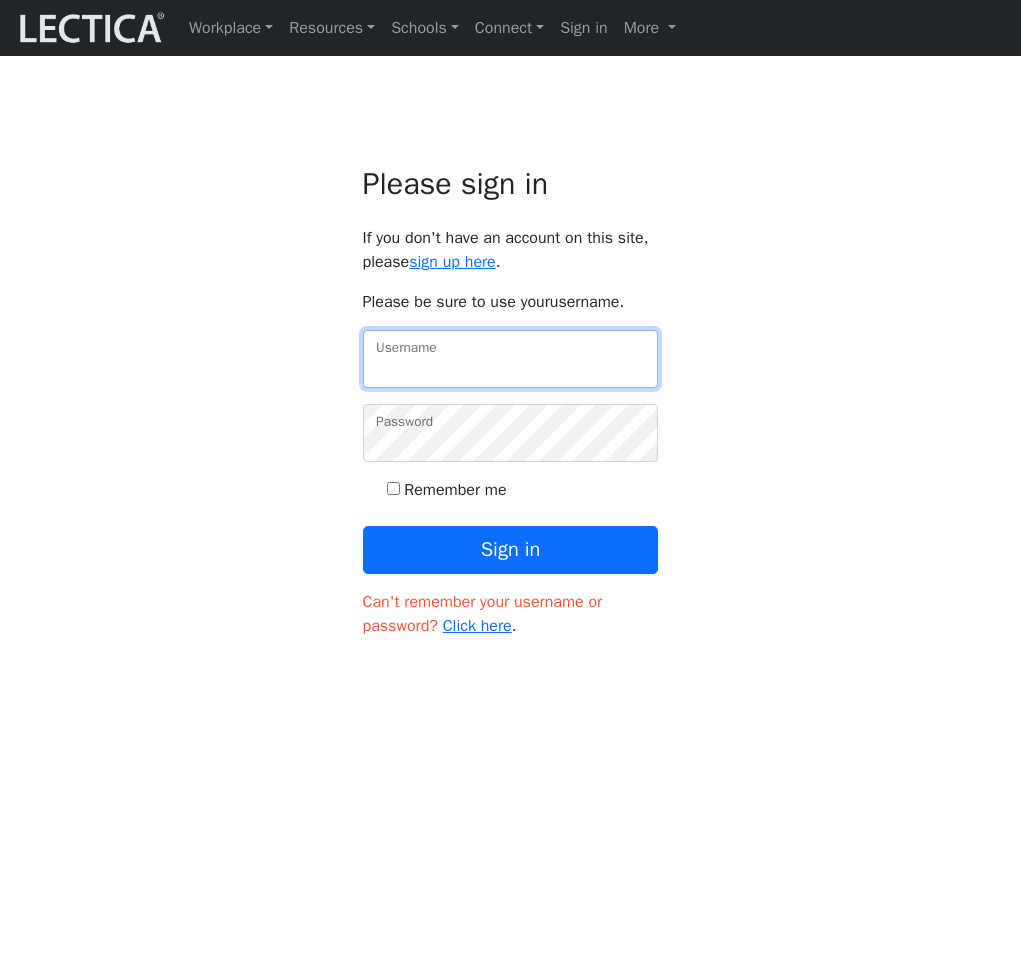 click on "Username" at bounding box center (511, 359) 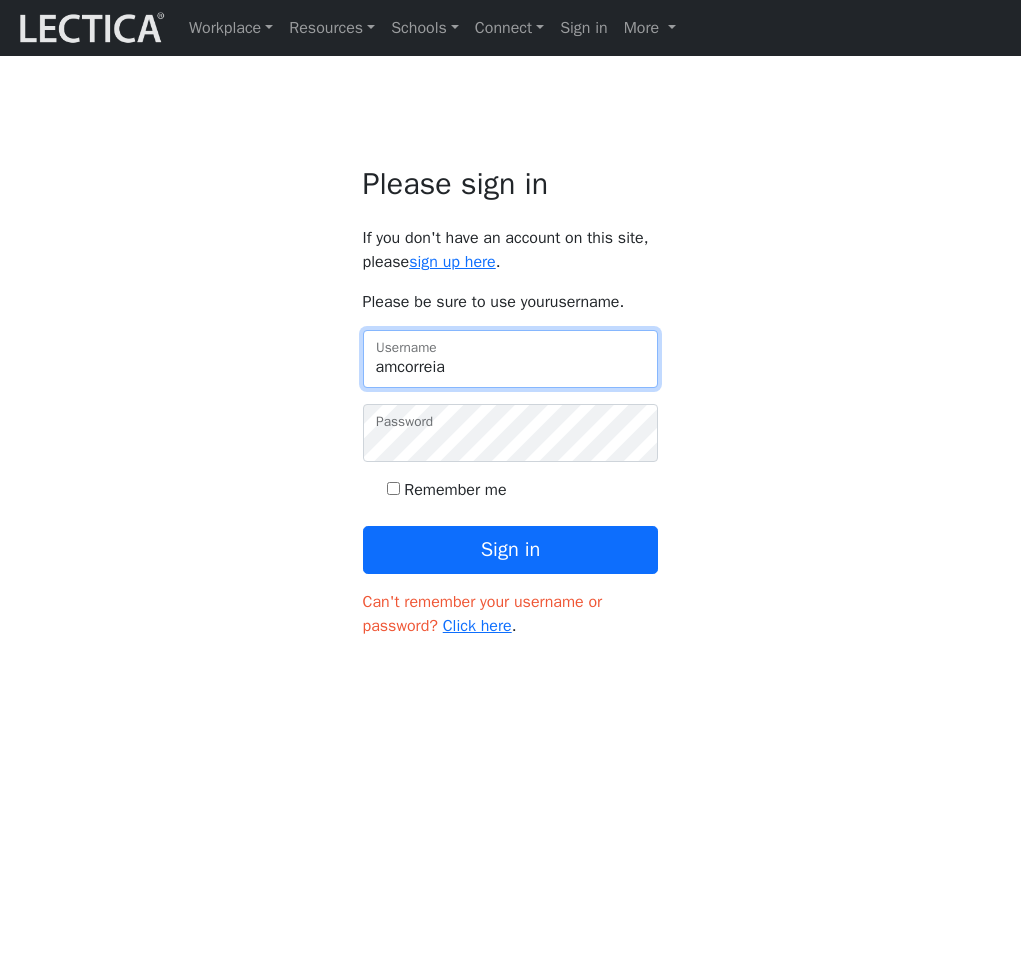 type on "amcorreia" 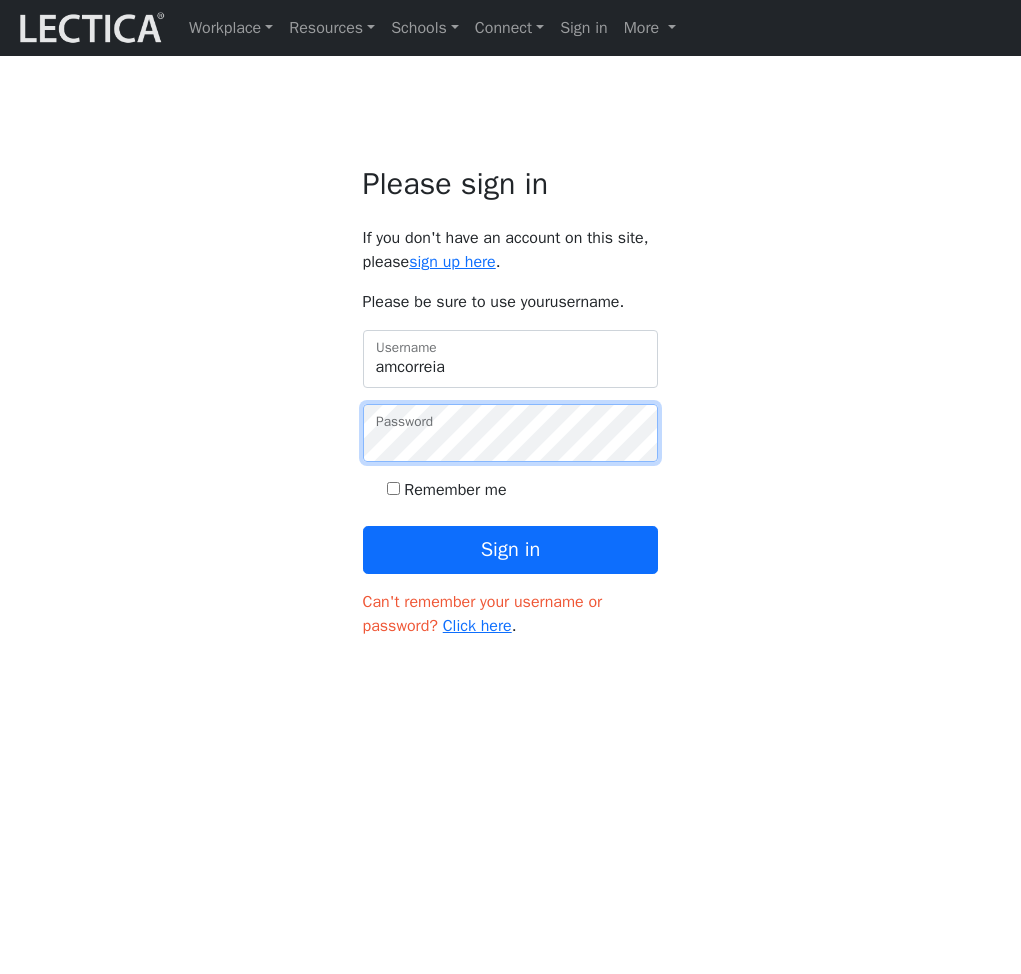 click on "Sign in" at bounding box center [511, 550] 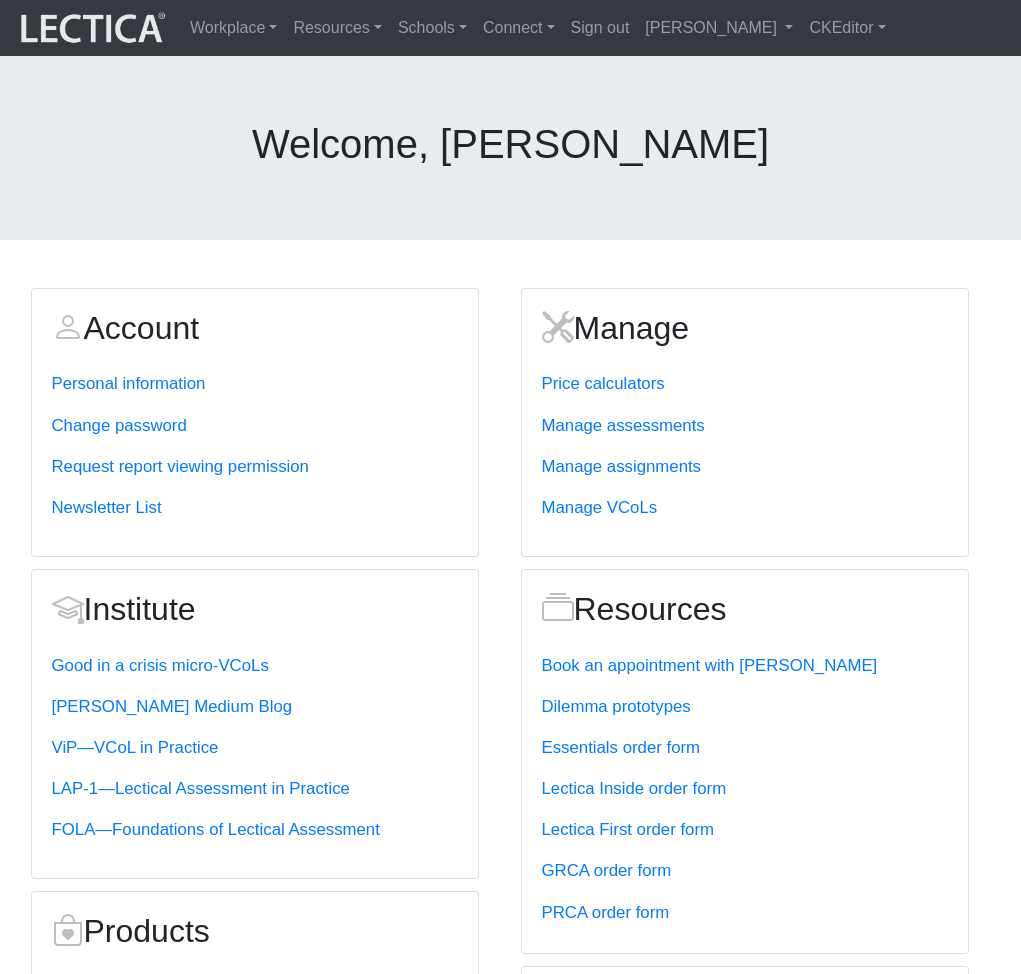 scroll, scrollTop: 0, scrollLeft: 0, axis: both 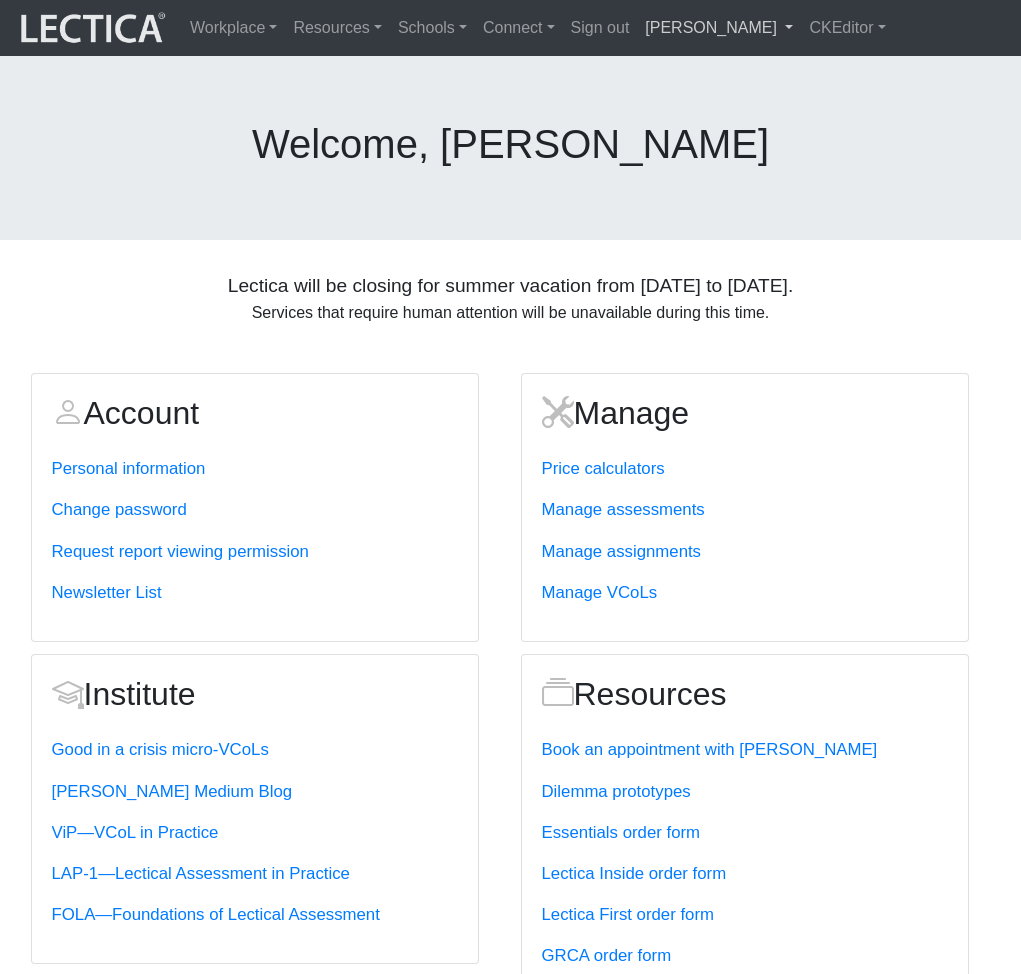 click on "Alessandro Madruga Correia" at bounding box center [719, 28] 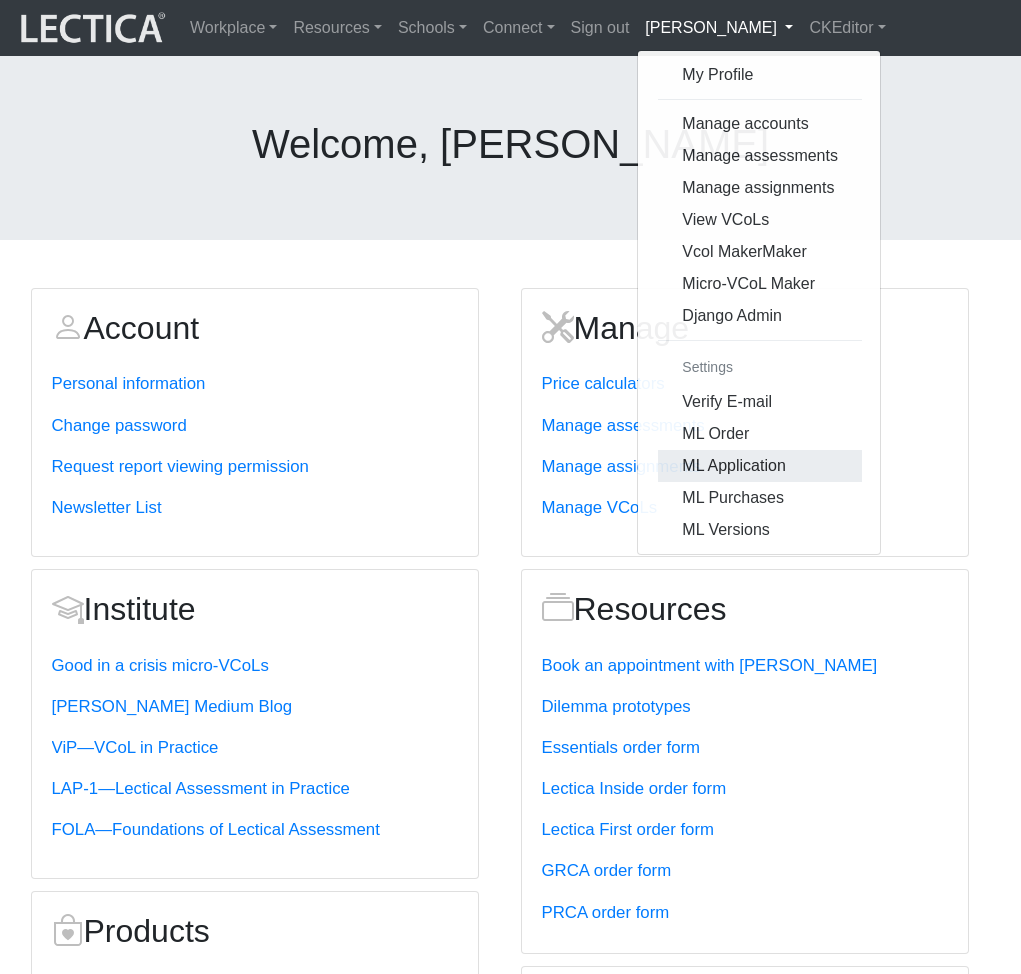 scroll, scrollTop: 0, scrollLeft: 0, axis: both 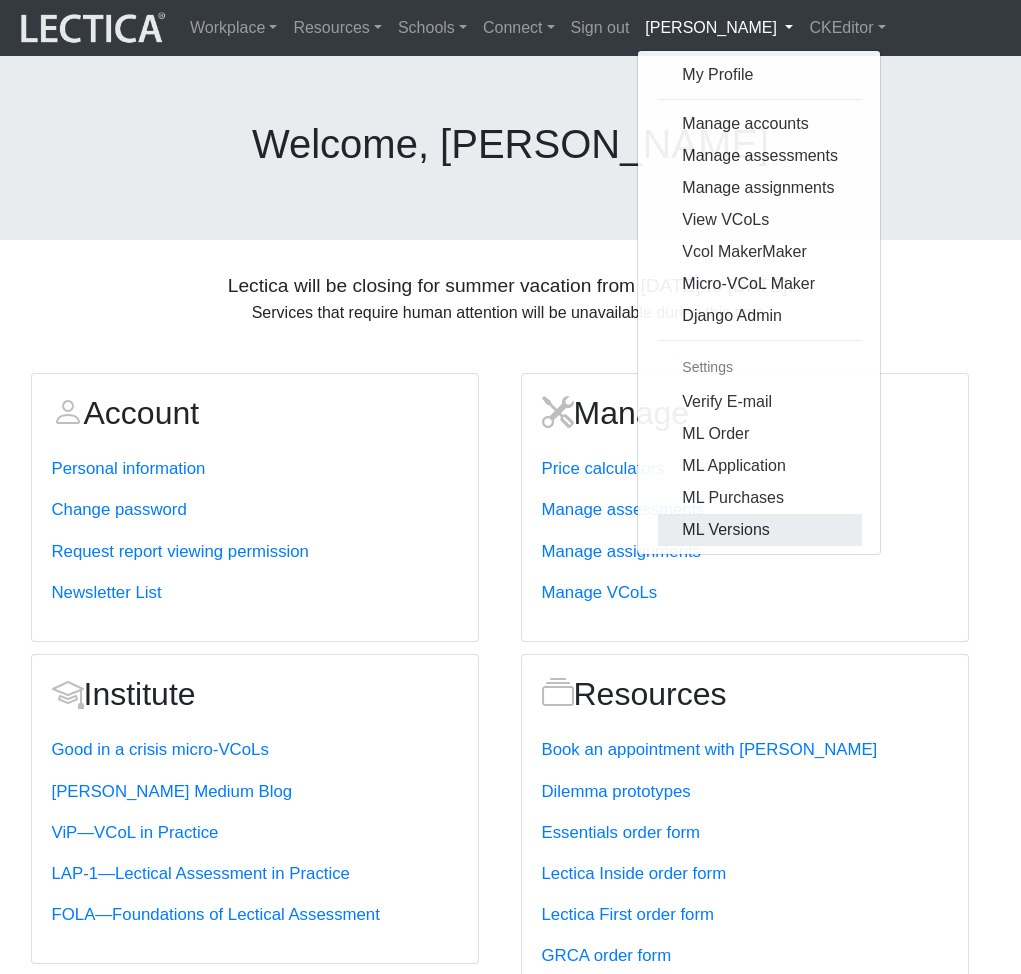 click on "ML Versions" at bounding box center (760, 530) 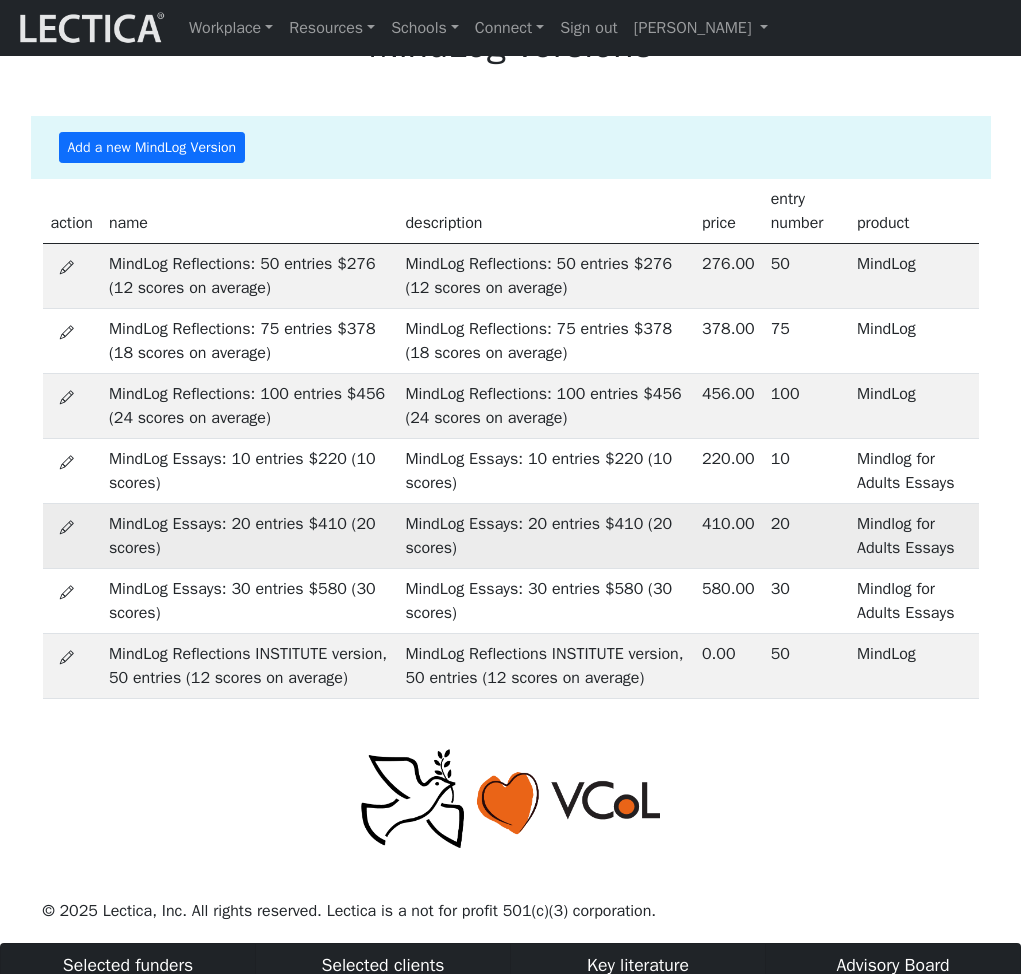 scroll, scrollTop: 0, scrollLeft: 0, axis: both 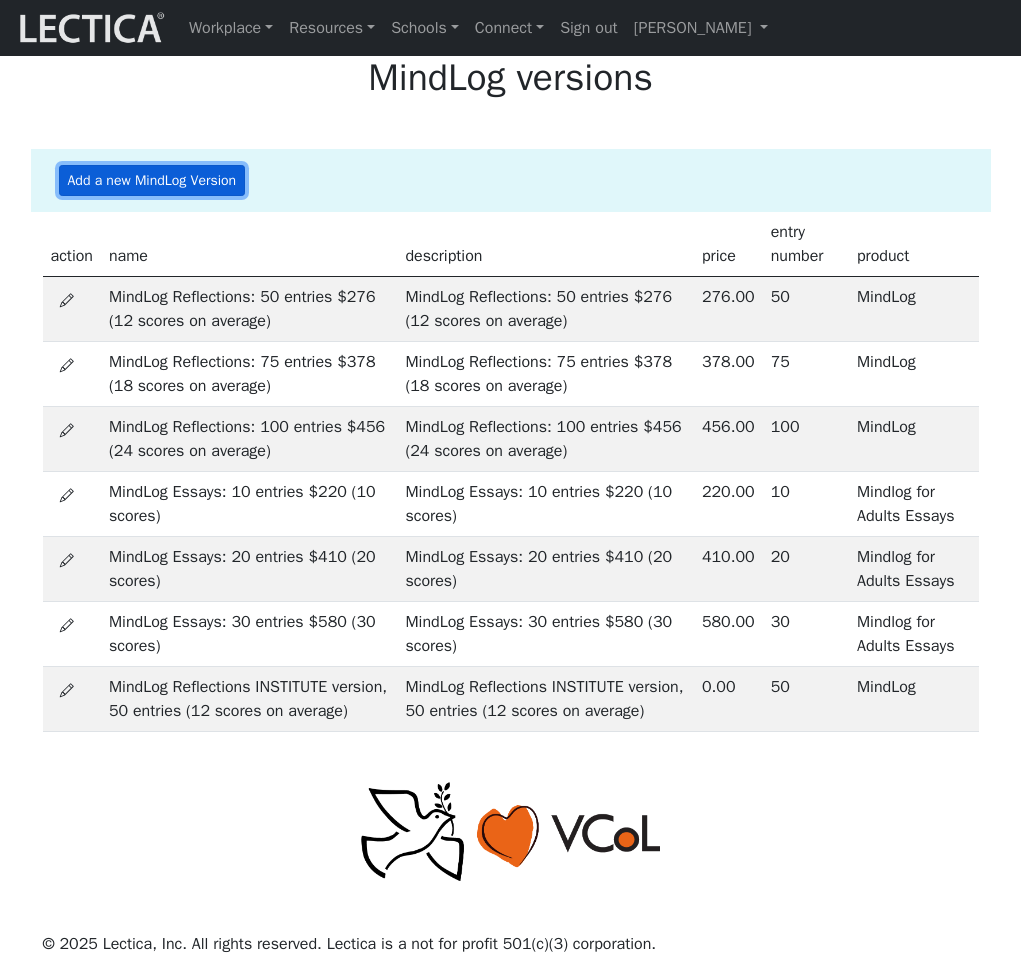 click on "Add a new MindLog Version" at bounding box center (152, 180) 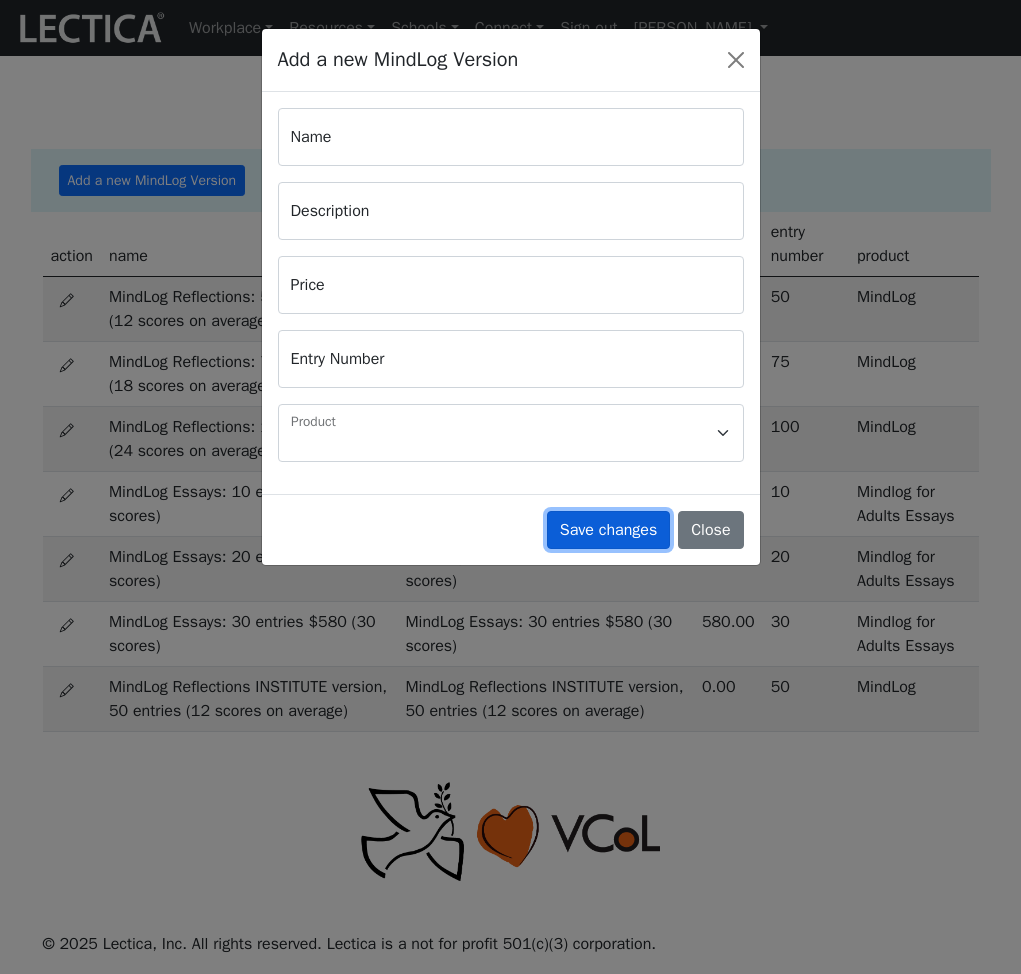click on "Save changes" at bounding box center (608, 530) 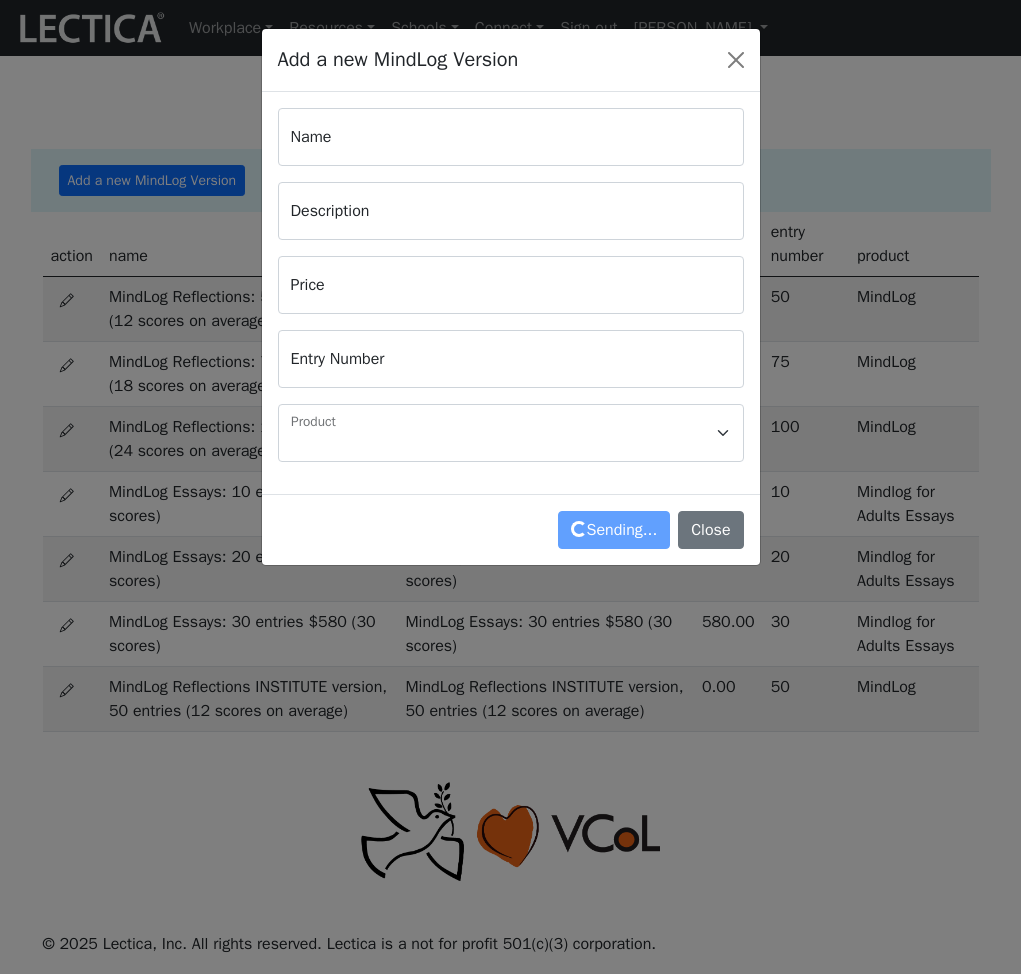 select 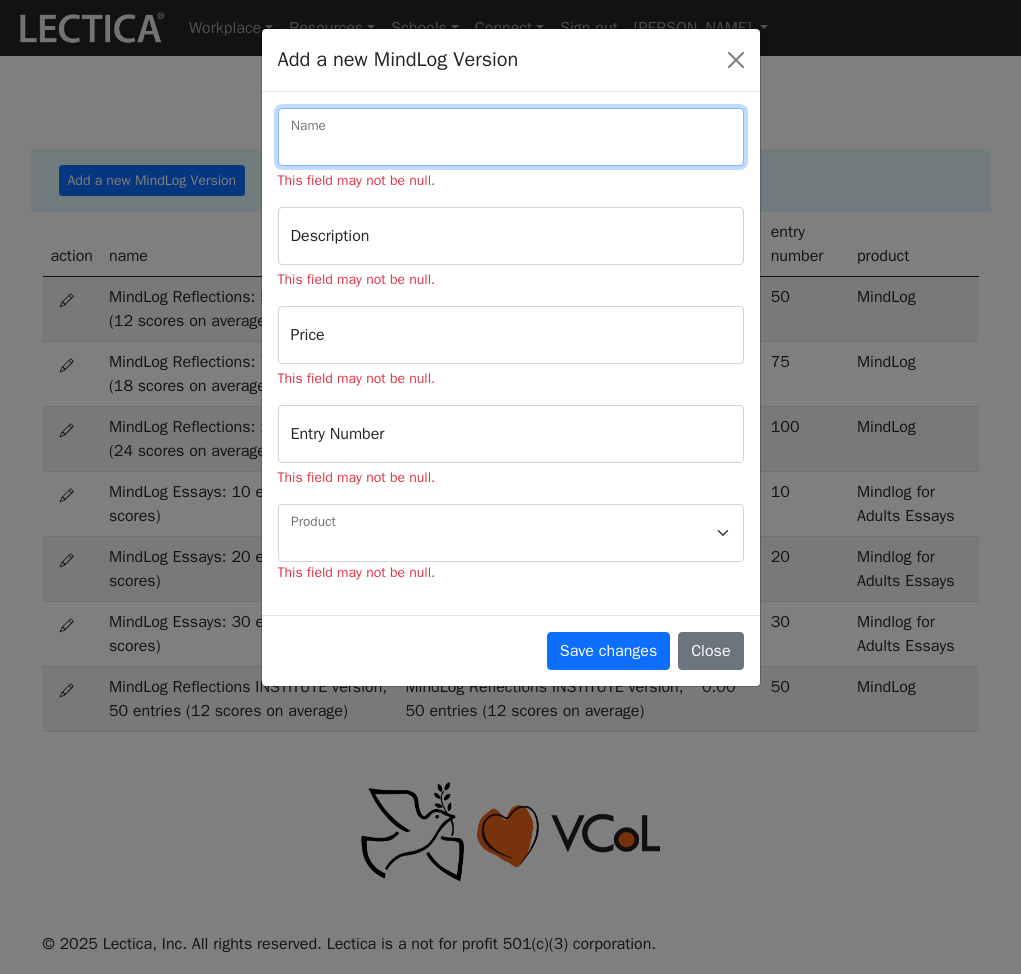 click on "Name" at bounding box center (511, 137) 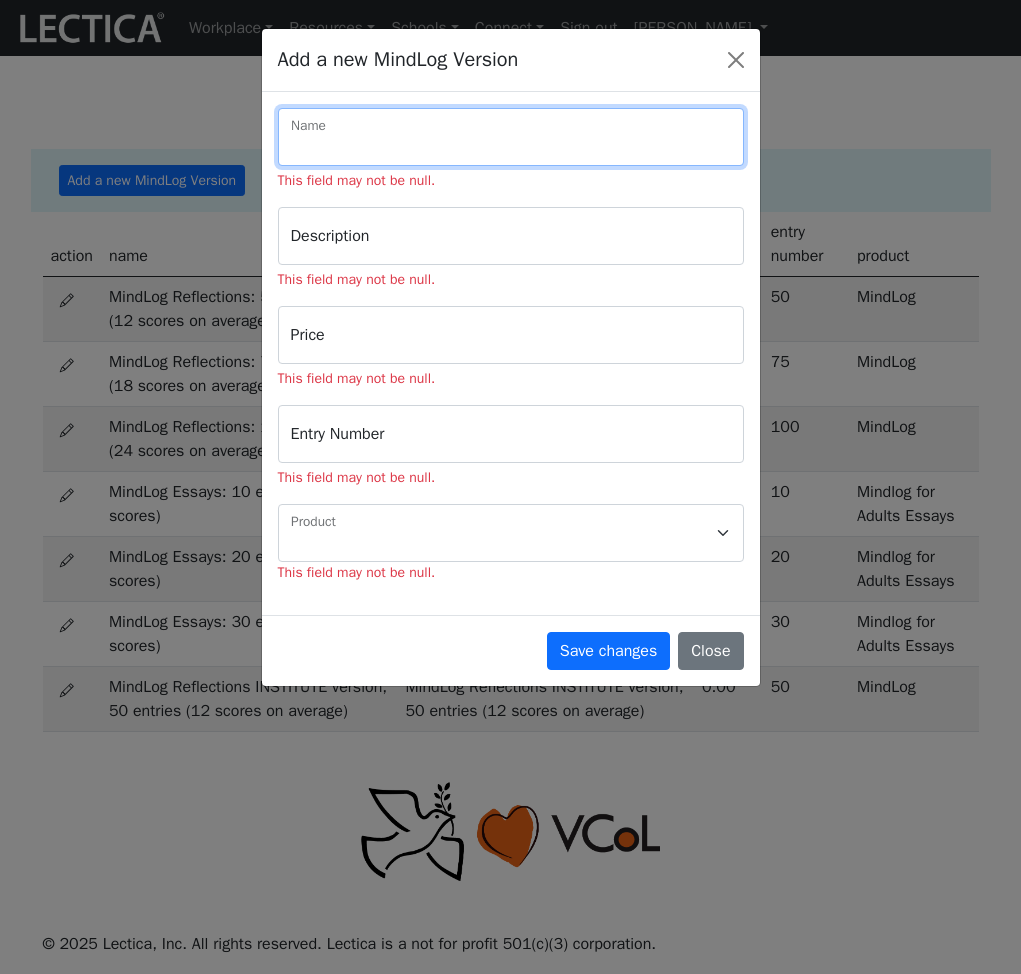 type on "m" 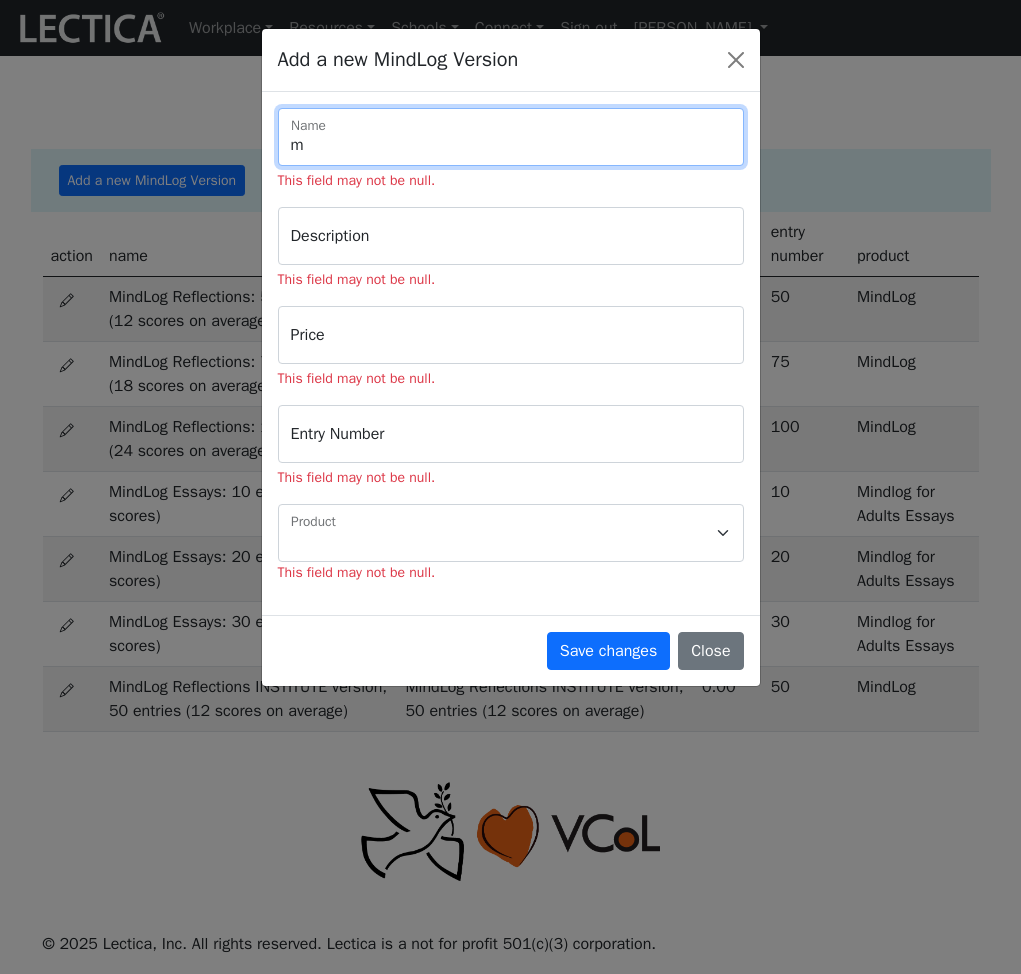 type on "ma" 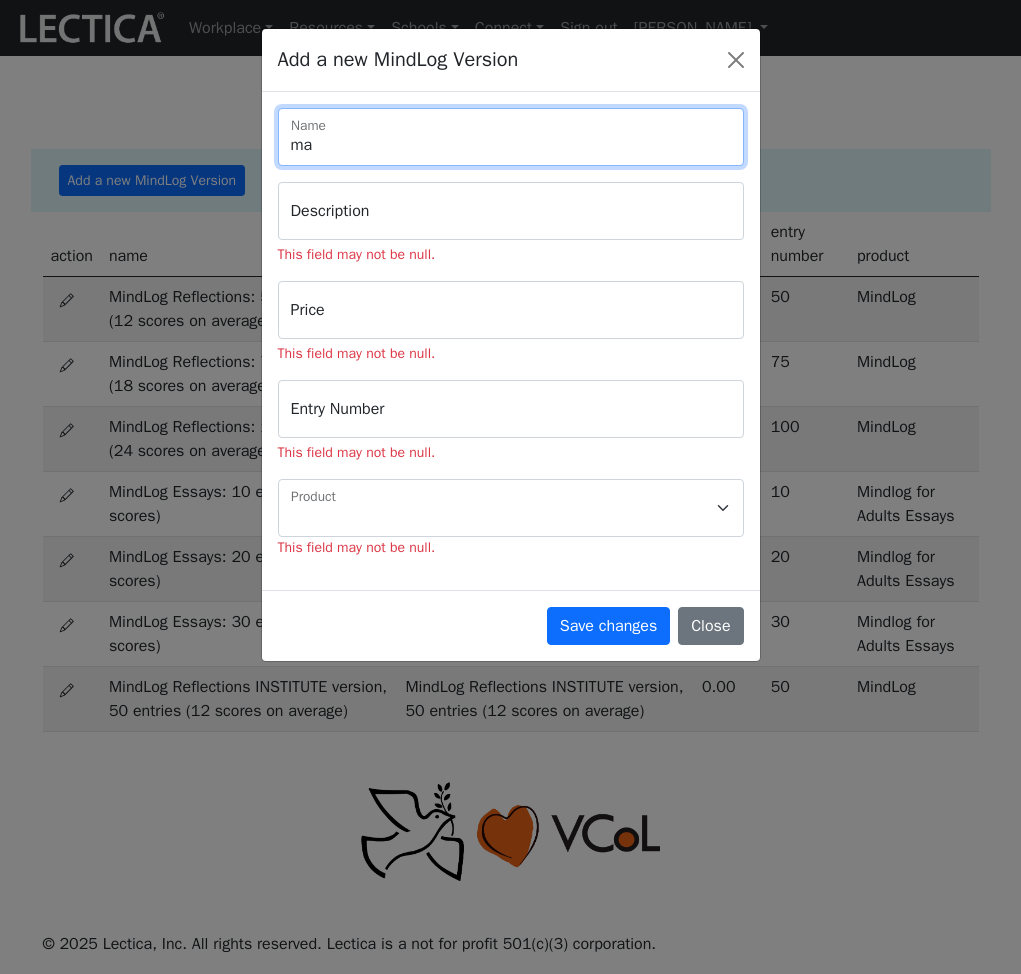 type on "mar" 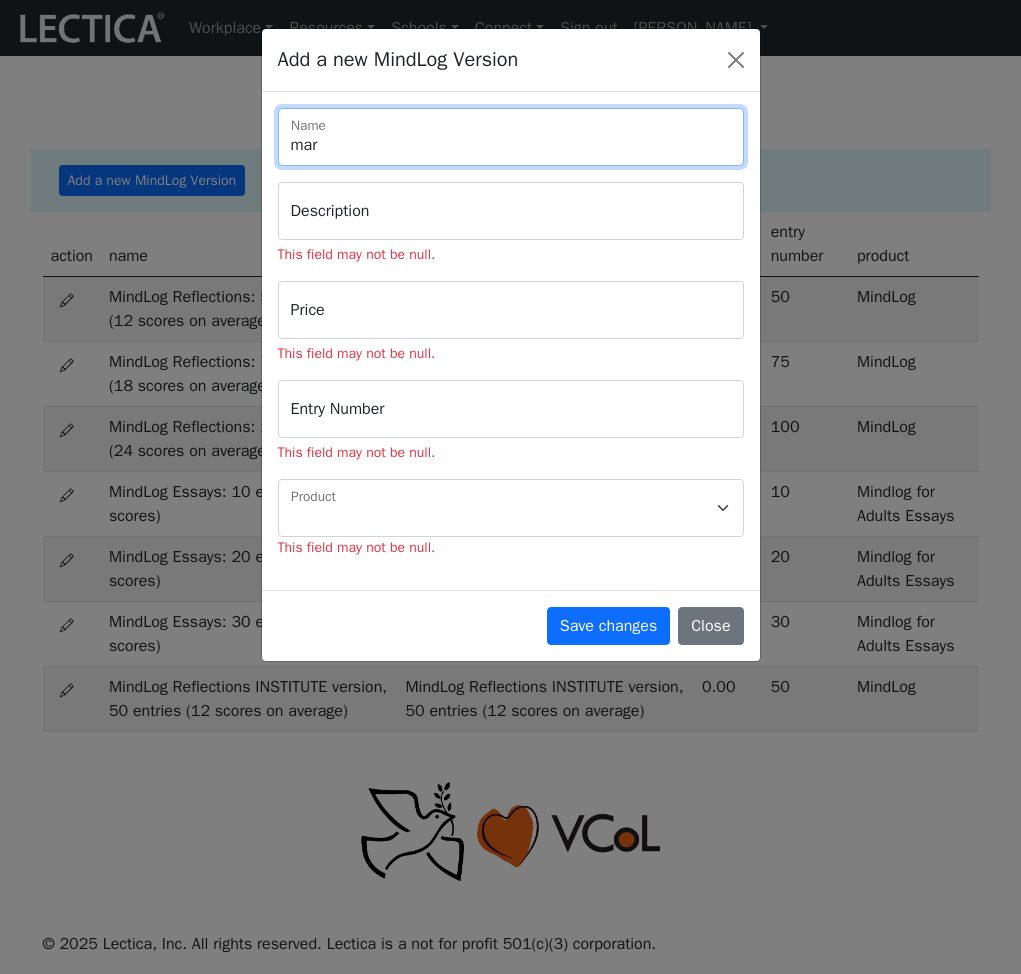 type on "mari" 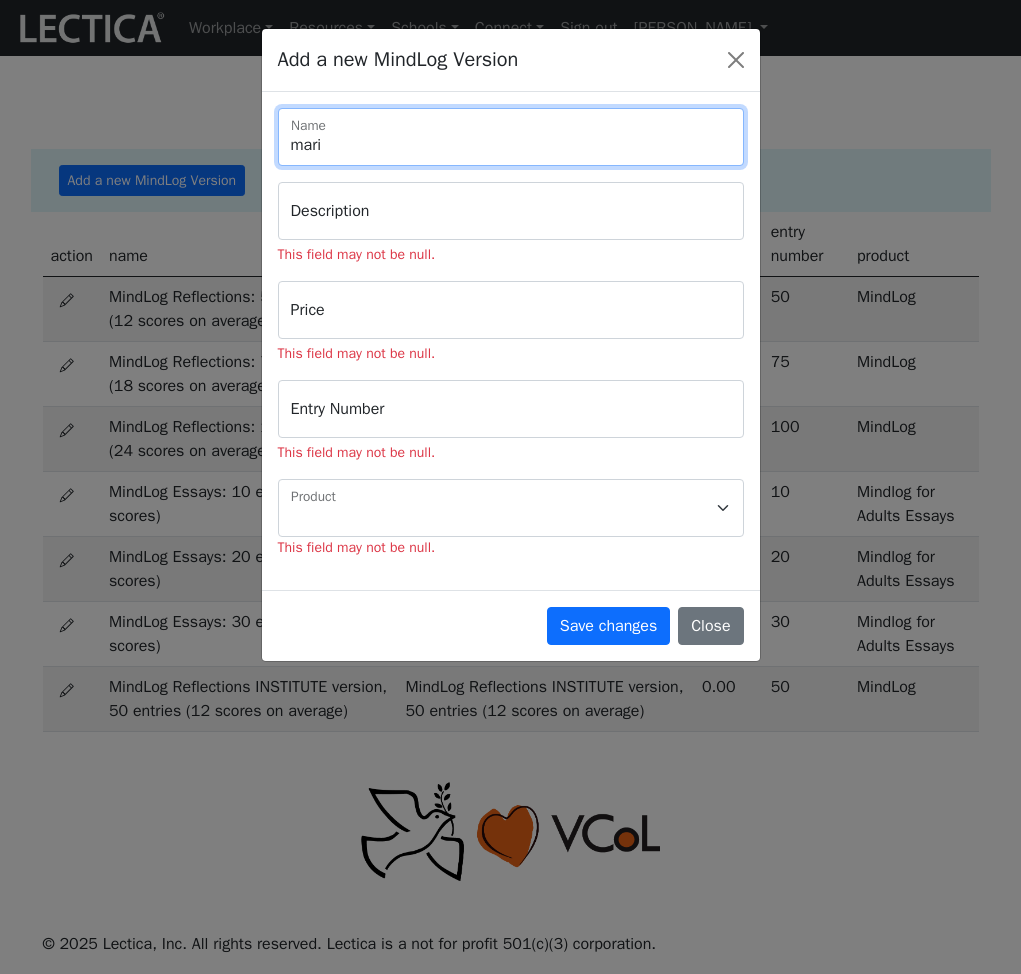 select 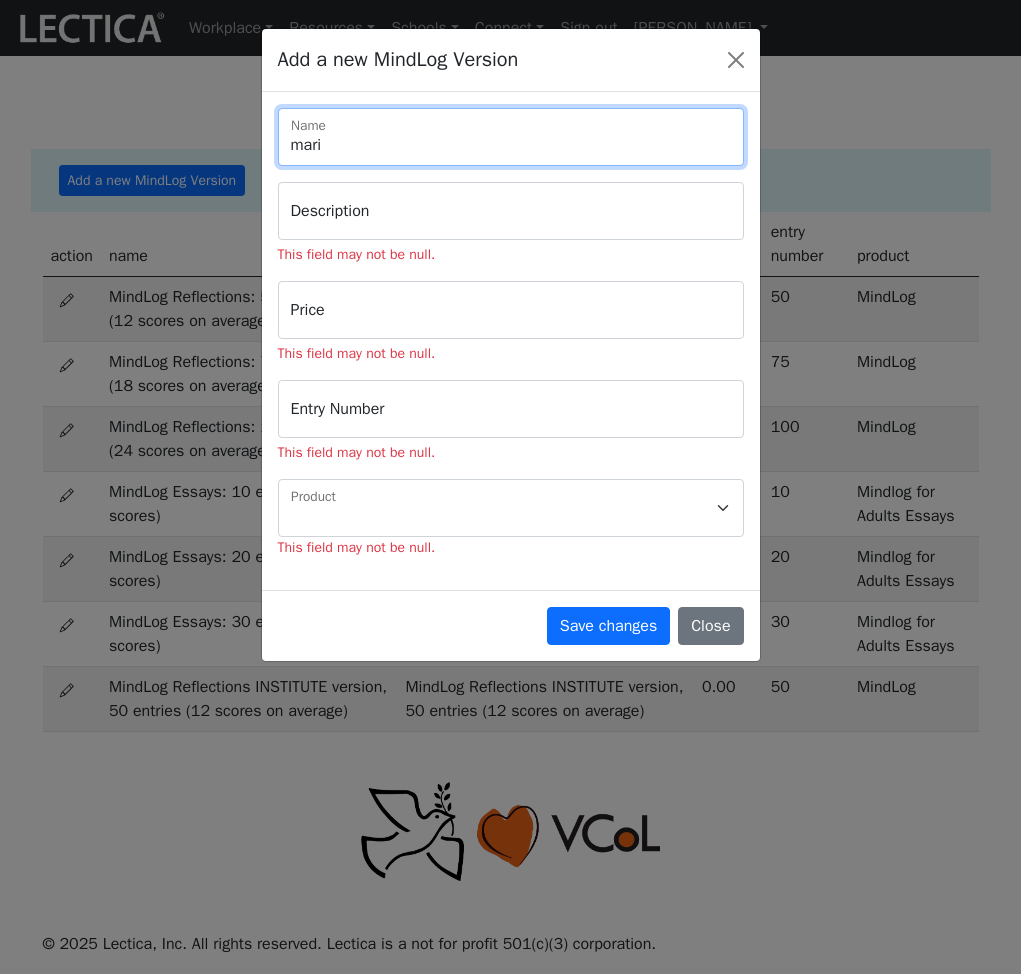 type on "marie" 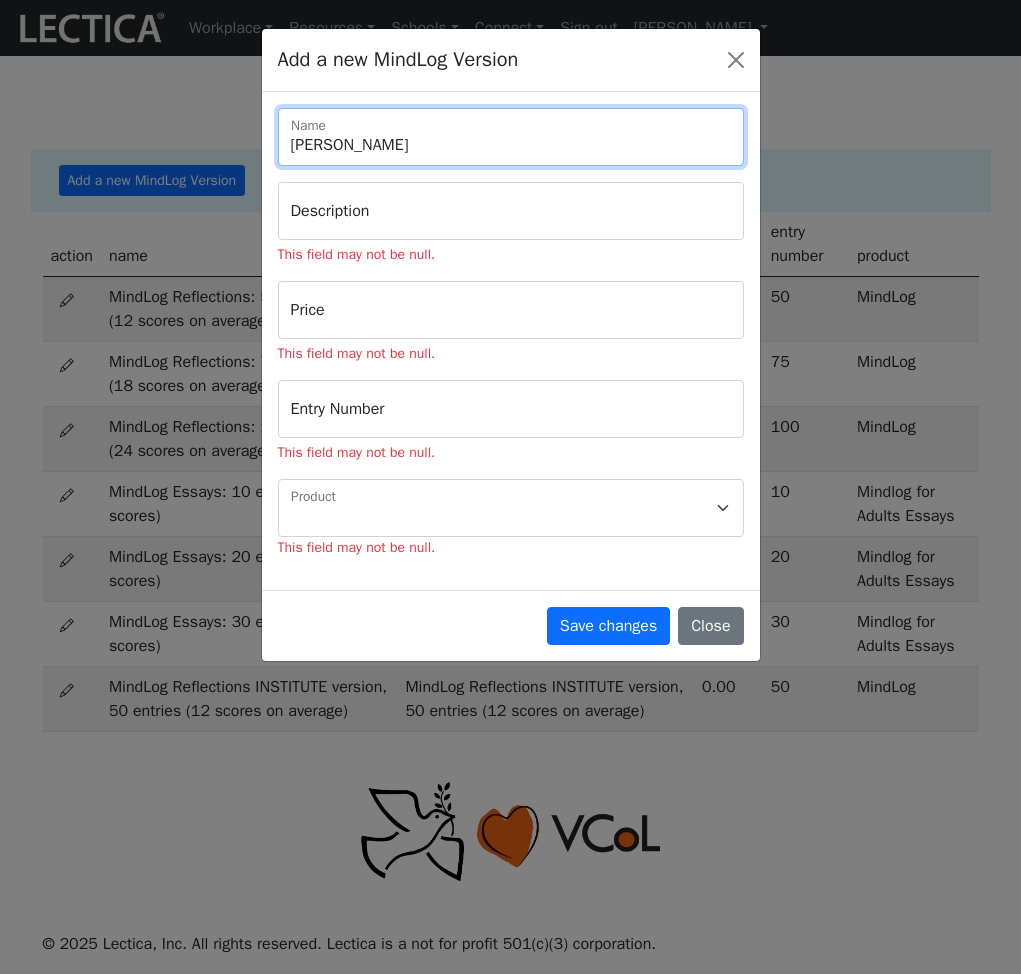 type on "mariet" 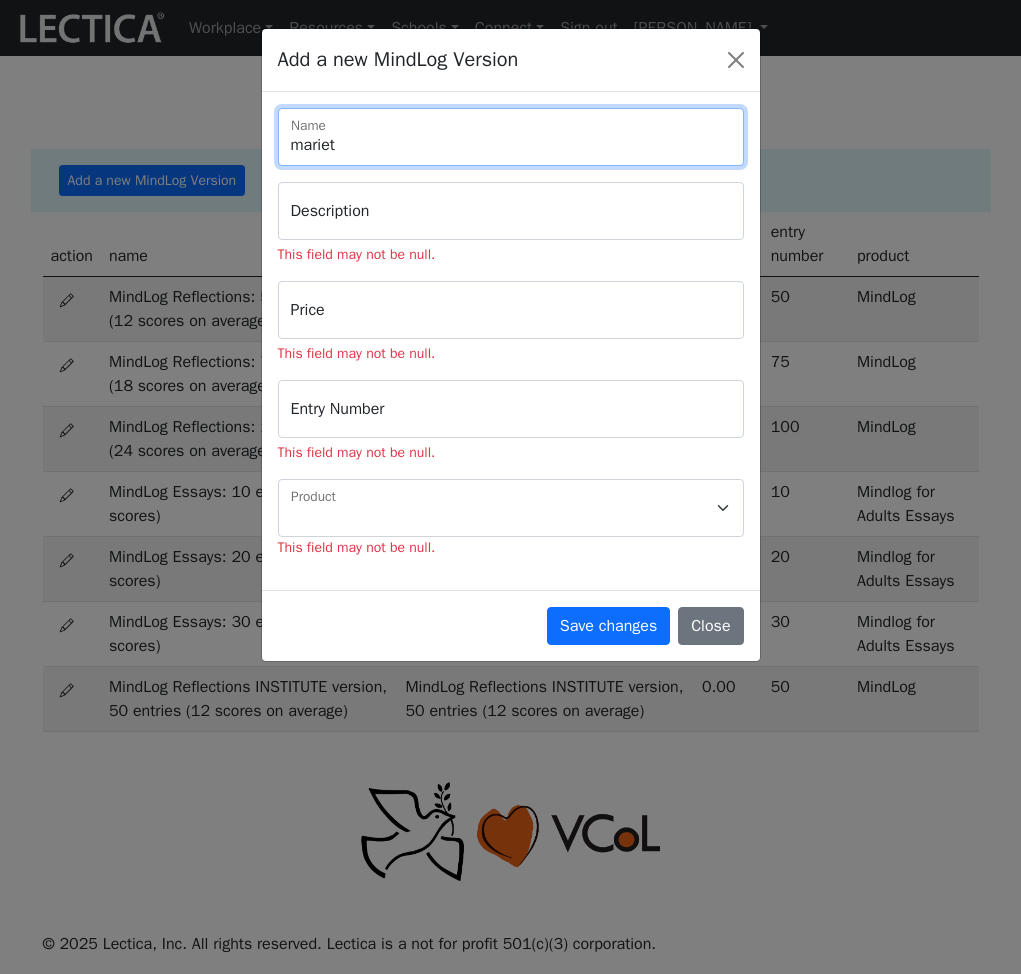 type on "marieta" 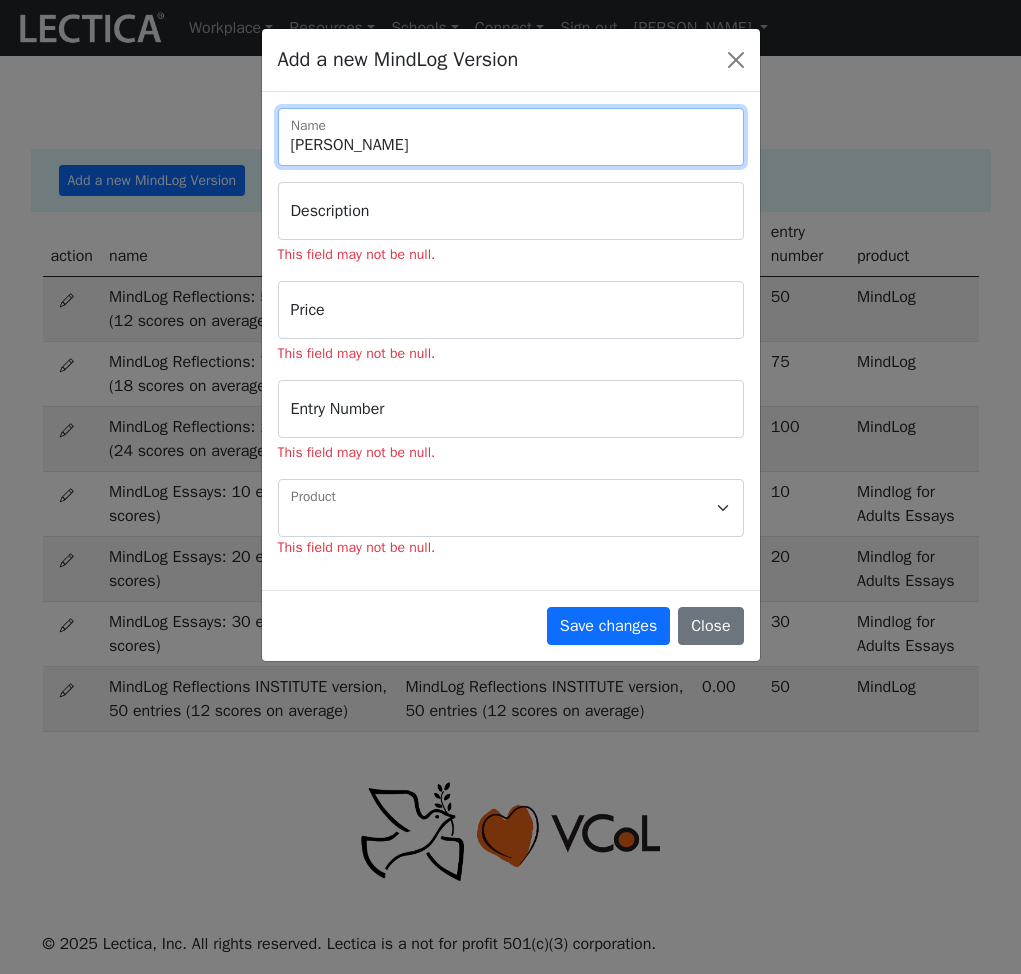 type on "marieta" 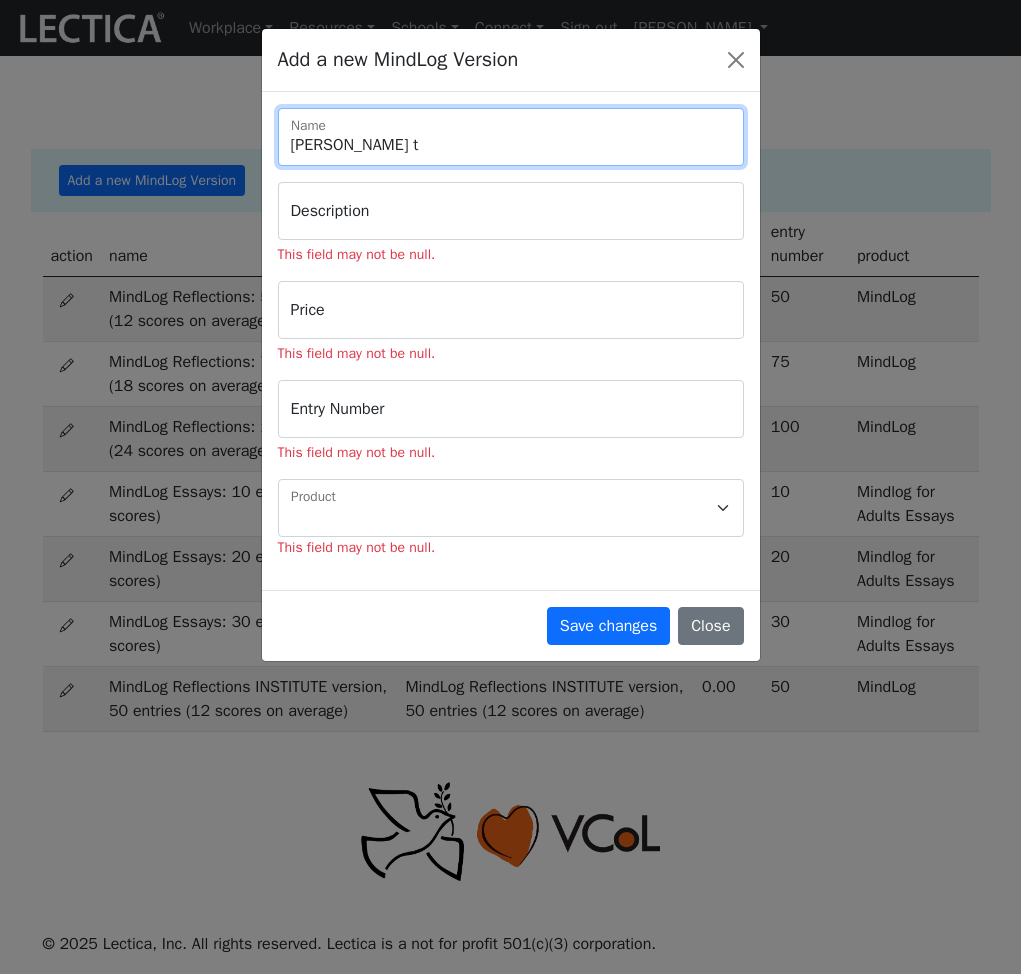 type on "marieta ta" 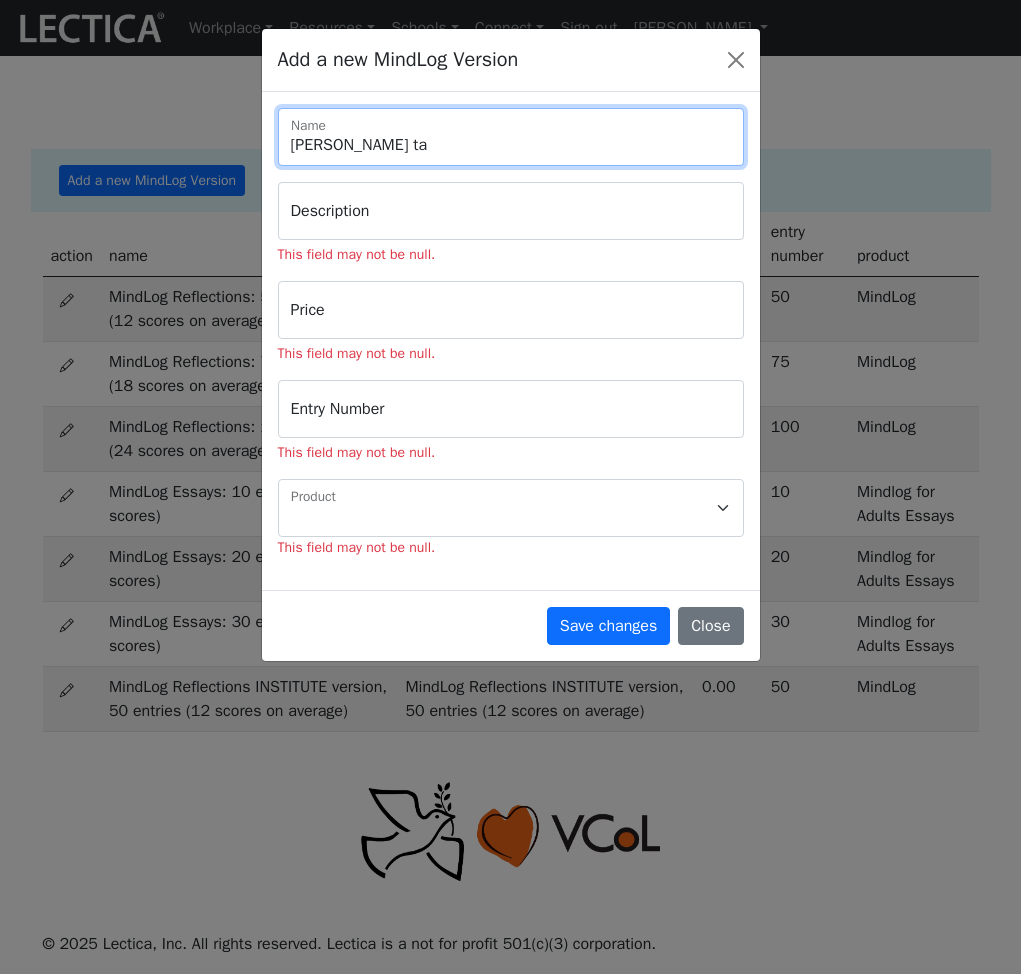 select 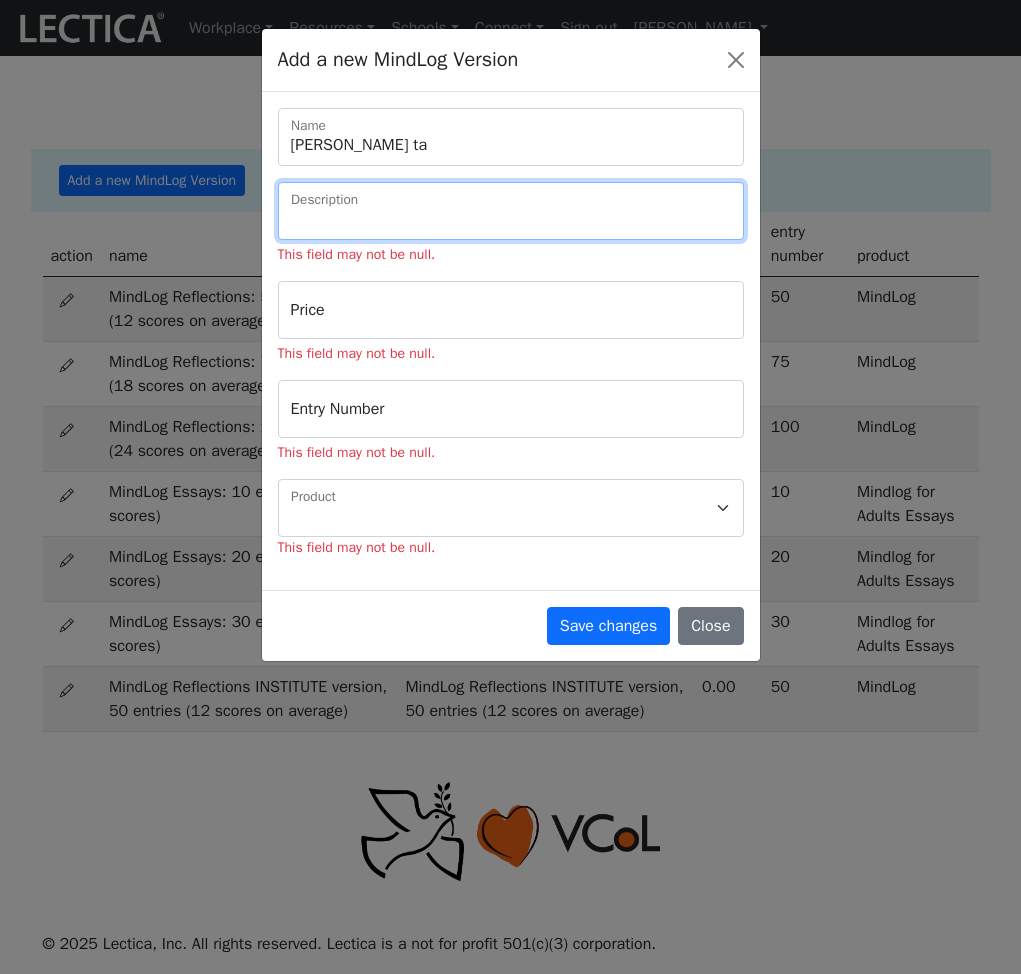type on "t" 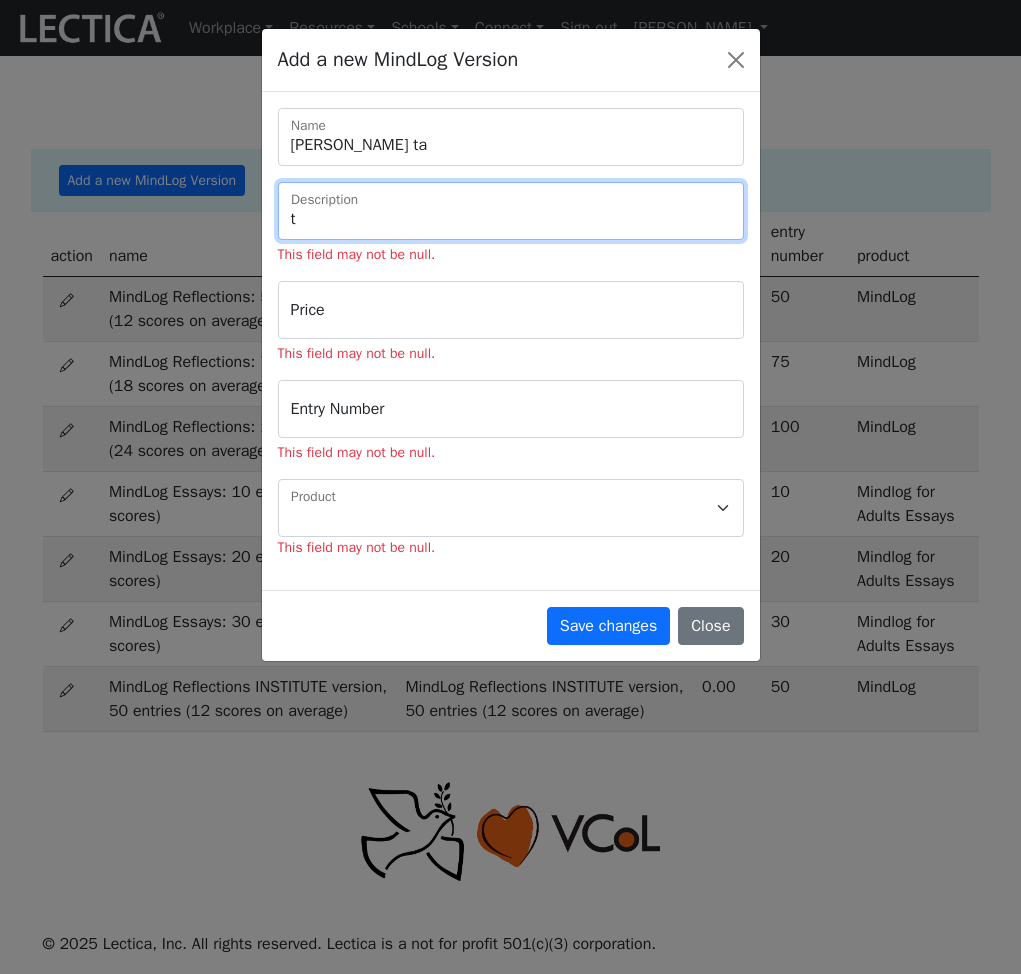 type on "th" 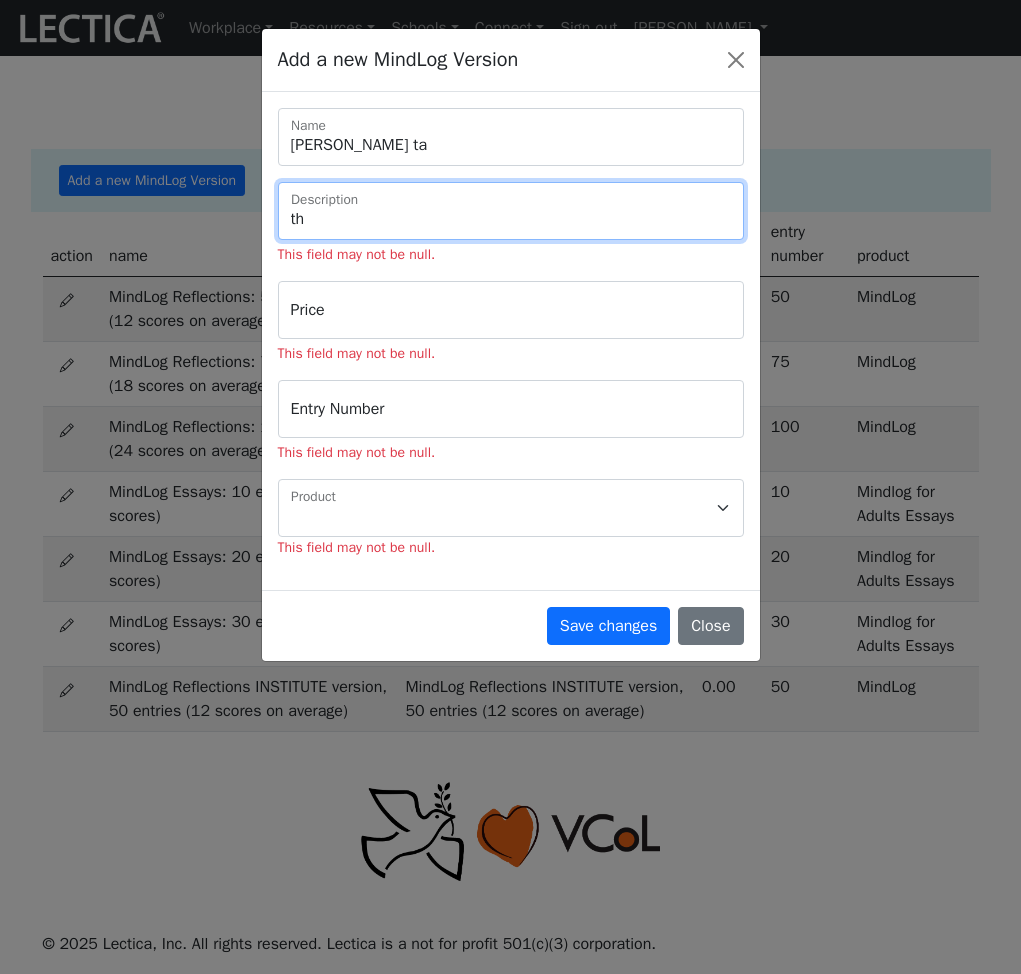select 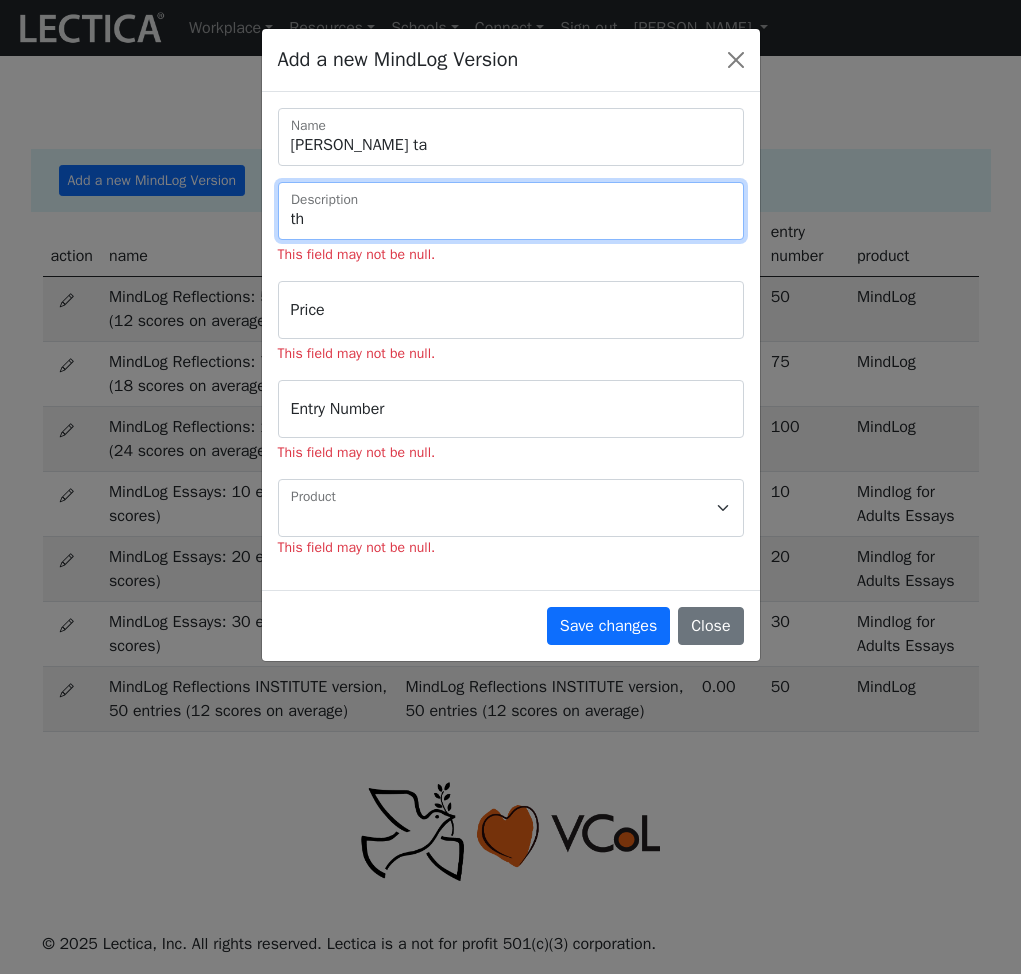 type on "thi" 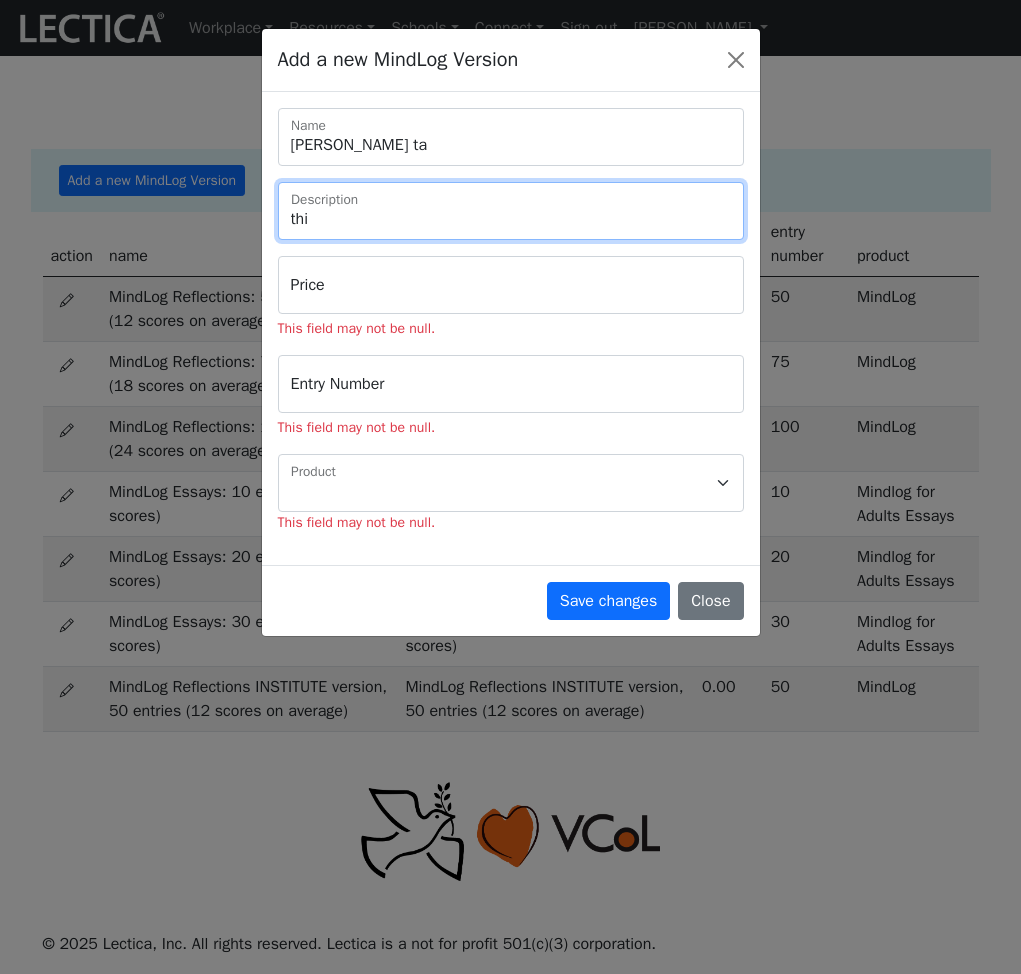 type on "this" 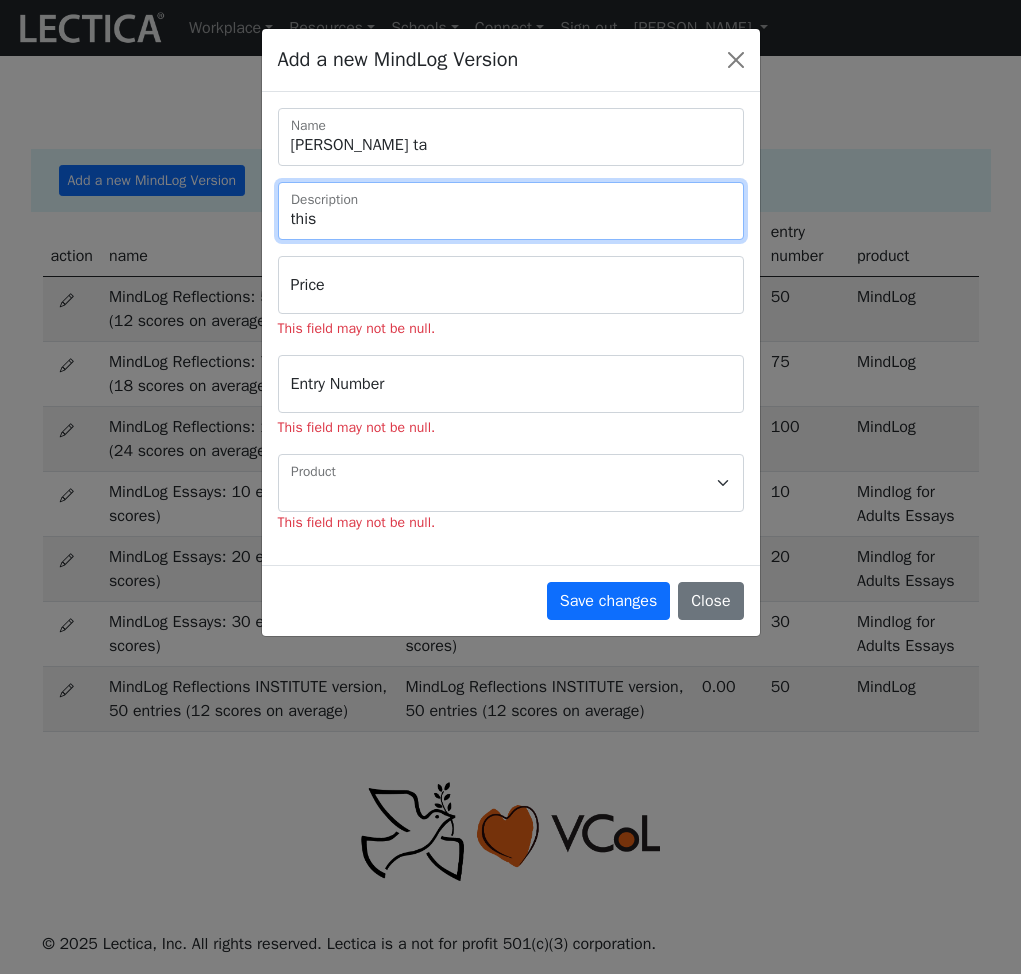 type on "this" 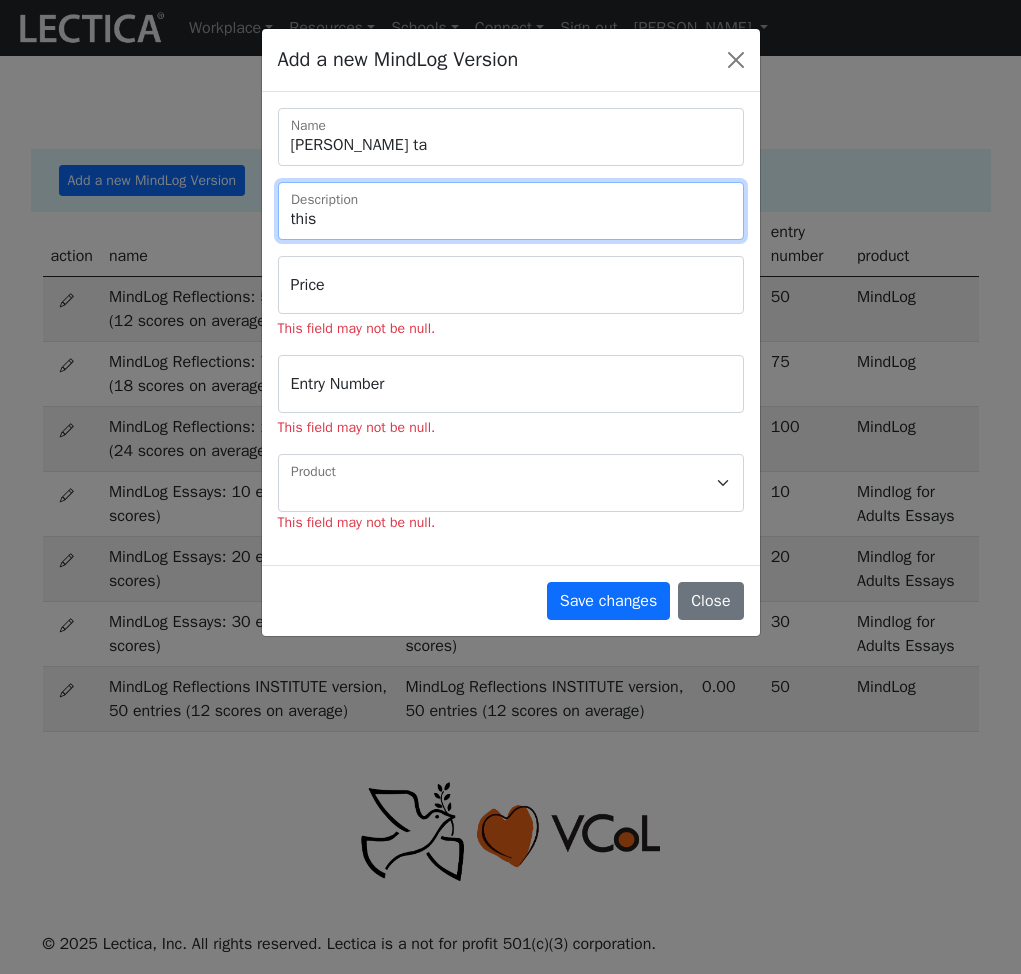 type on "this i" 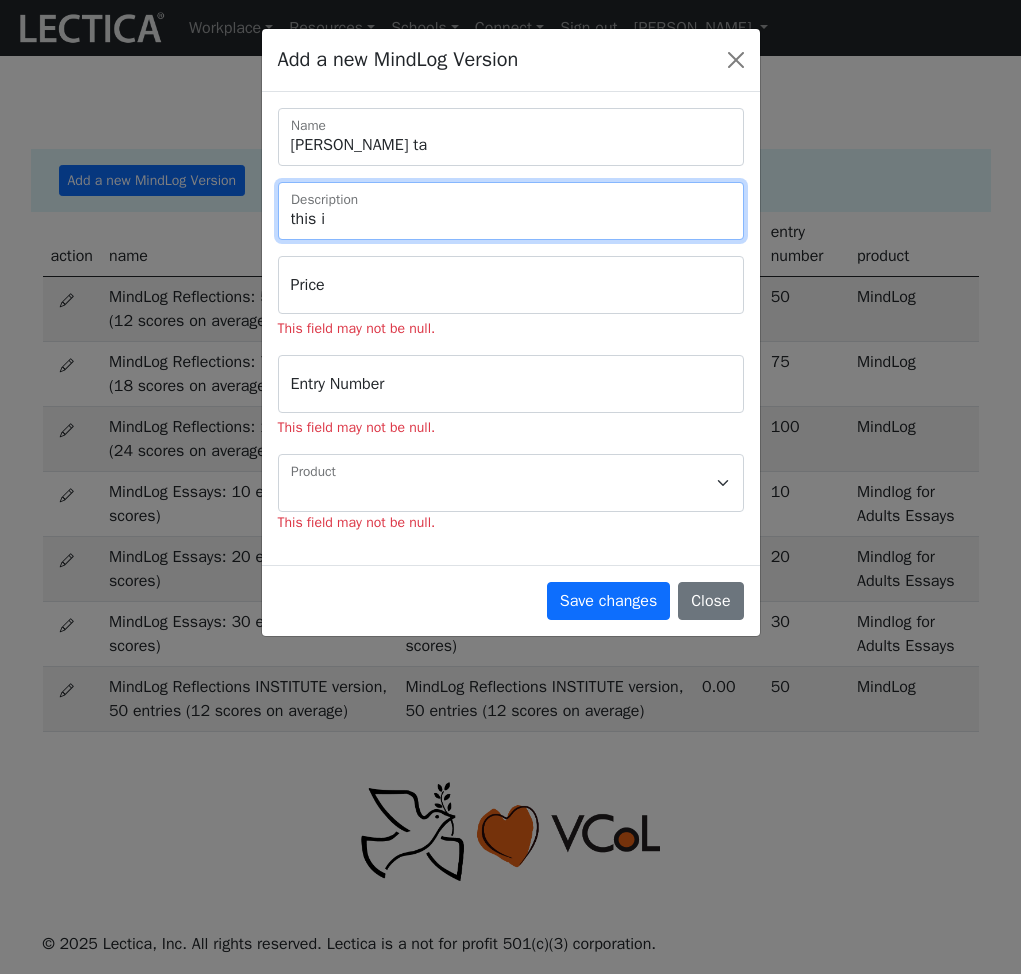 type on "this is" 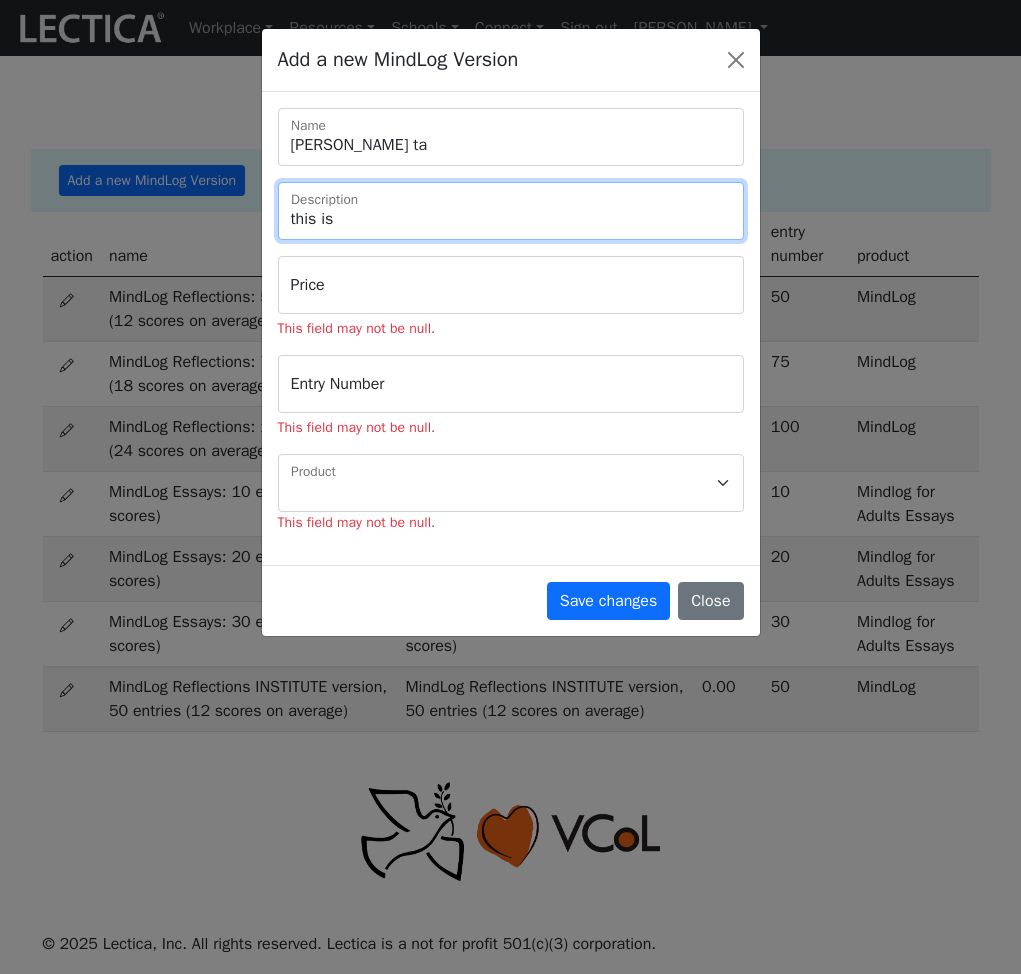type on "this is" 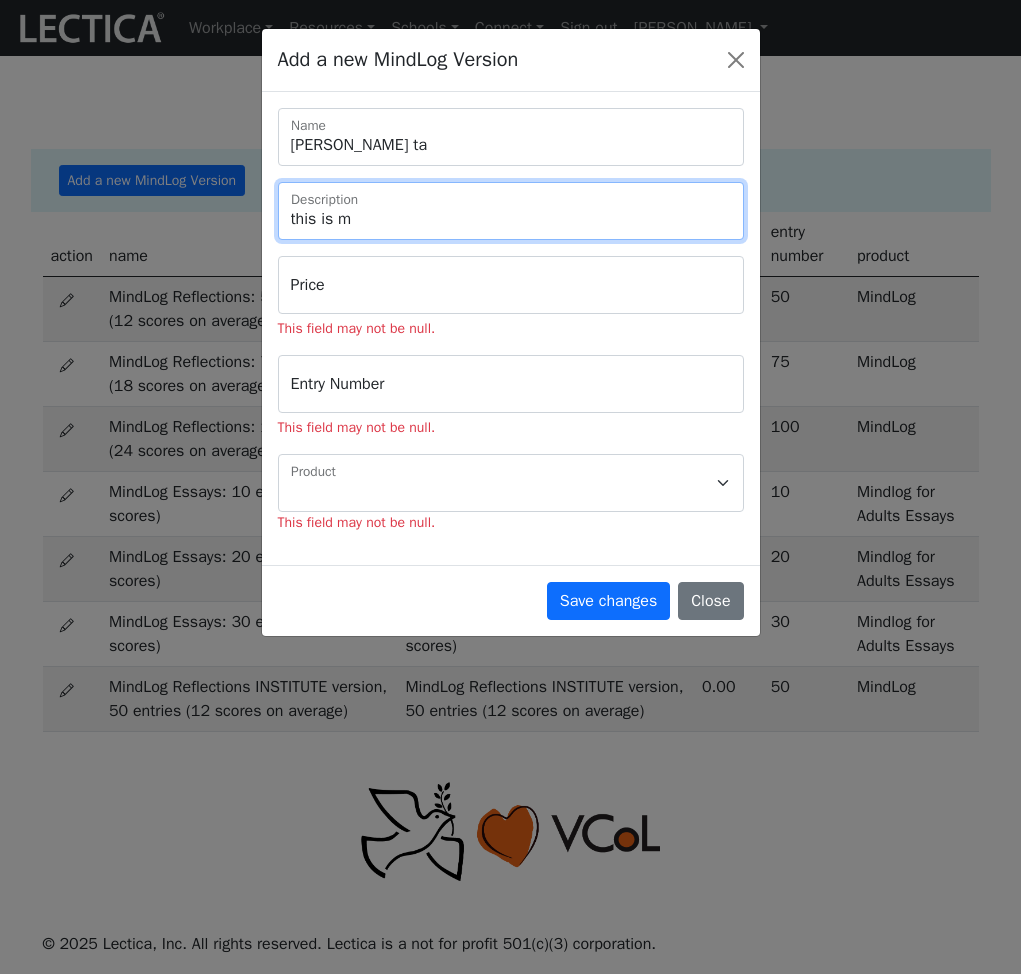 type on "this is ma" 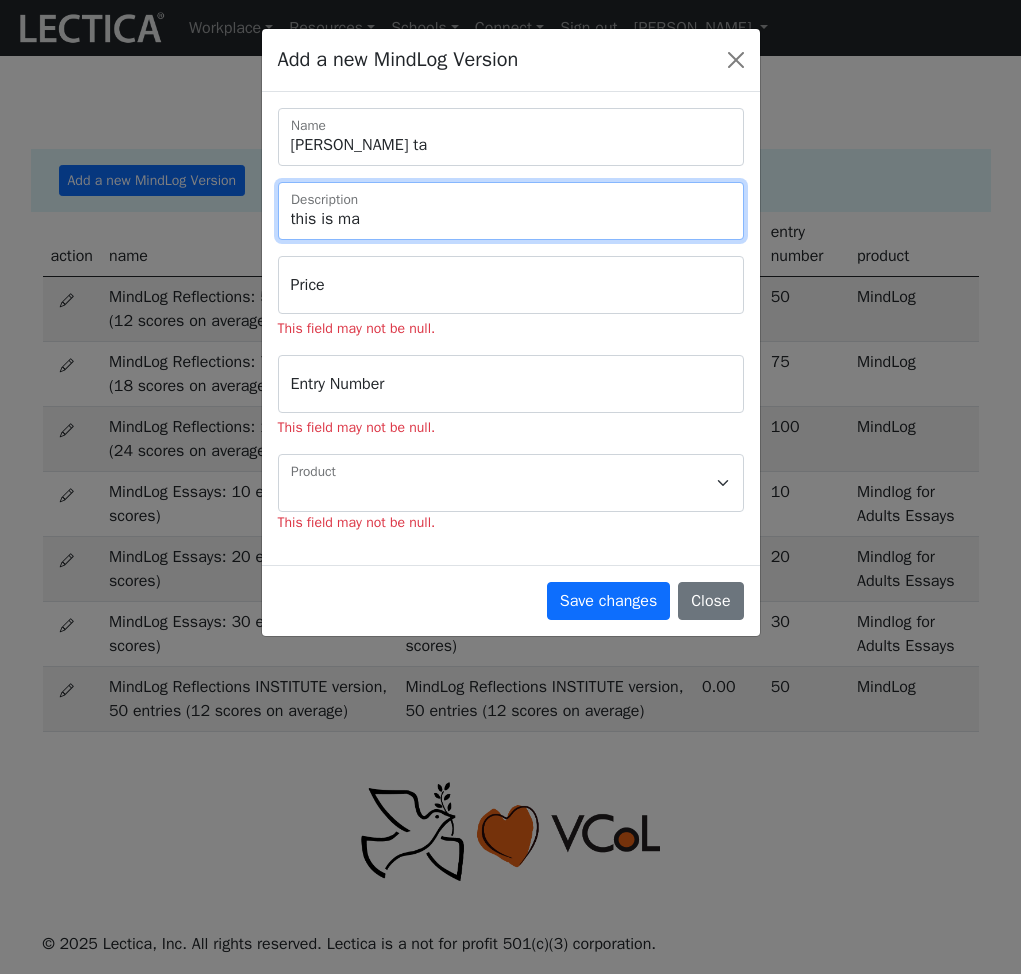 type on "this is mar" 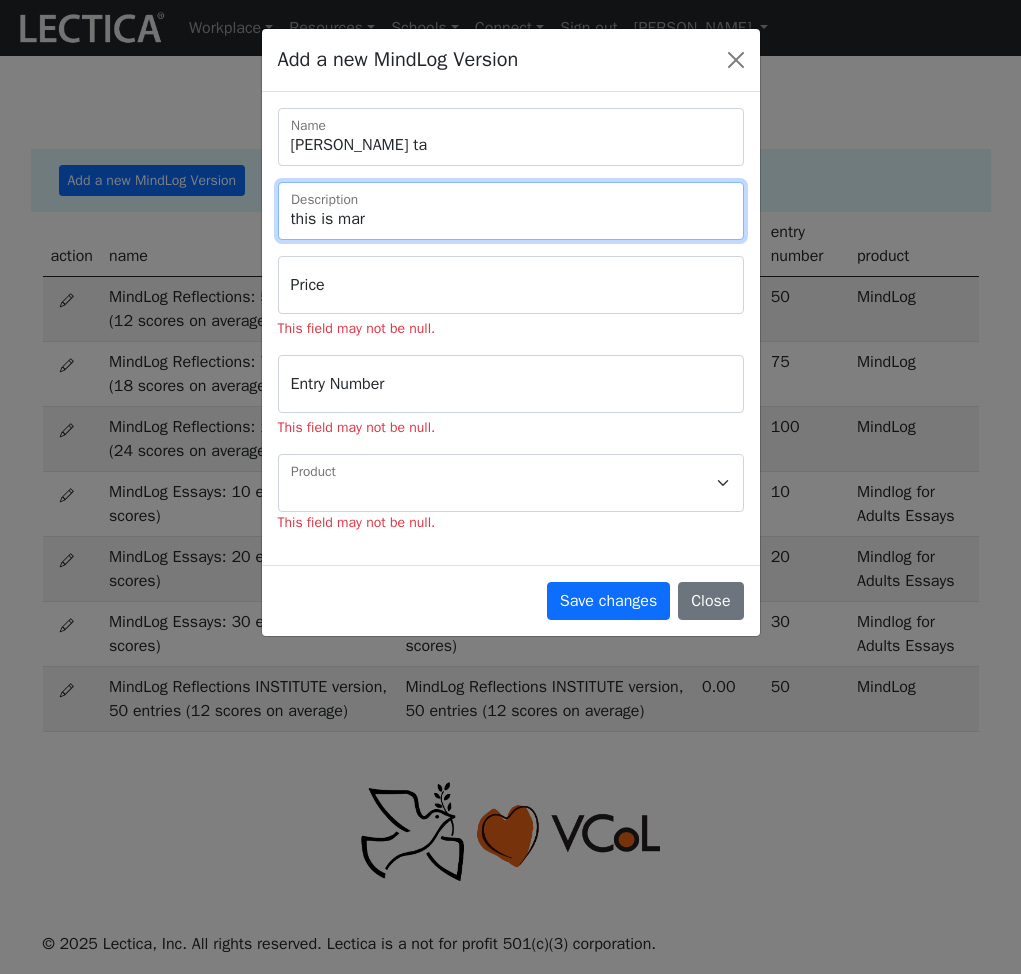 type on "this is mari" 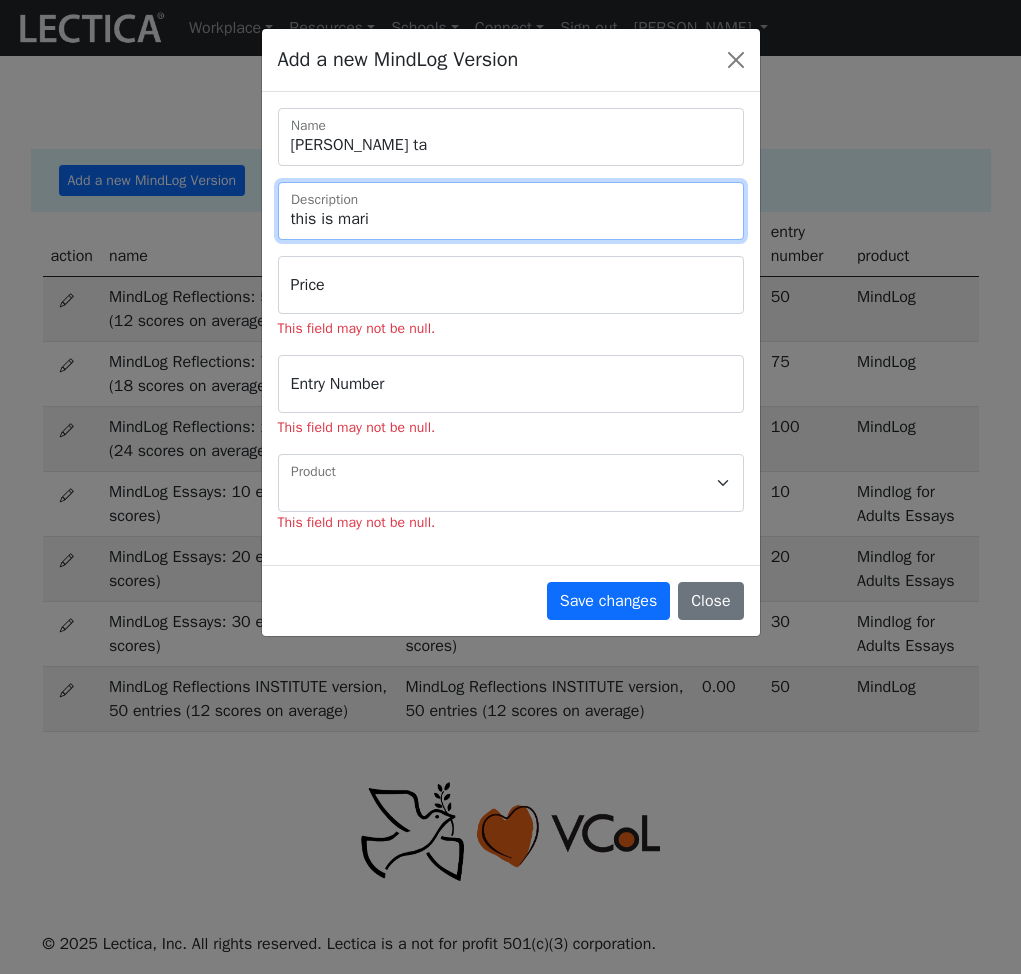 type on "this is marie" 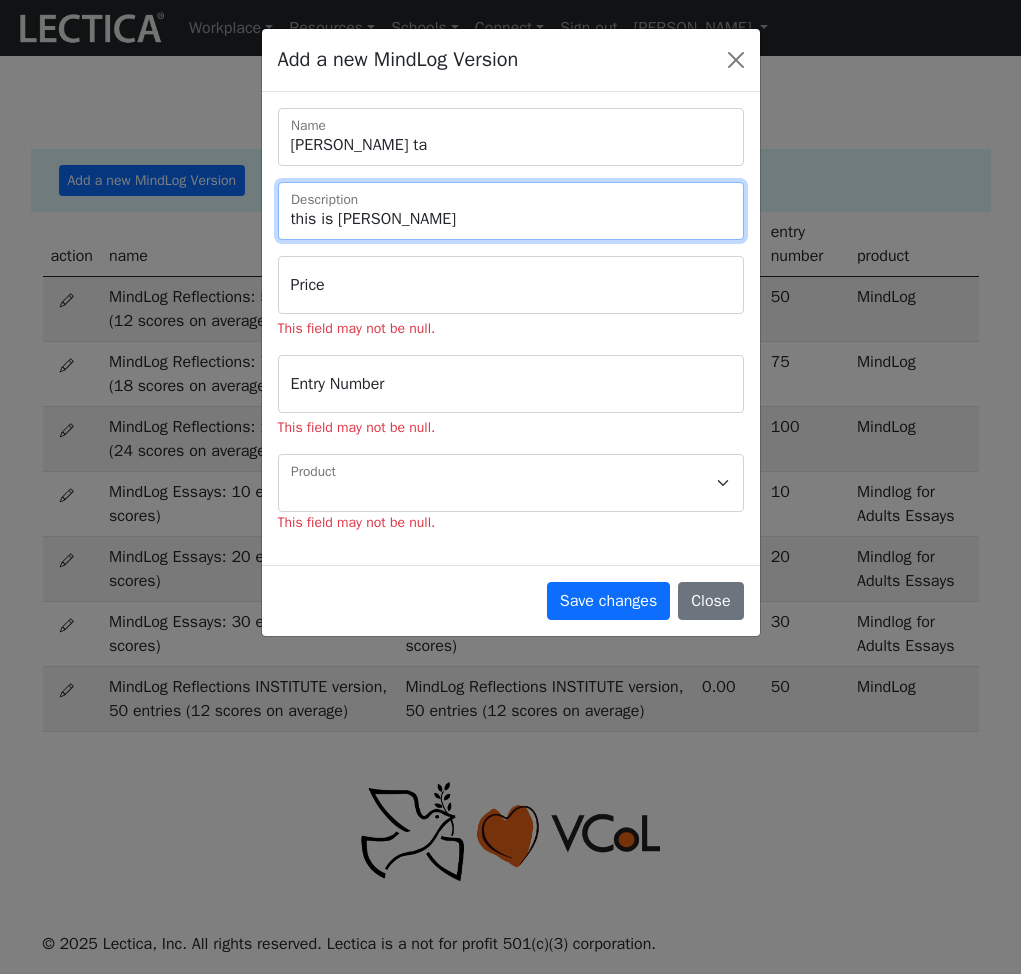 type on "this is mariet" 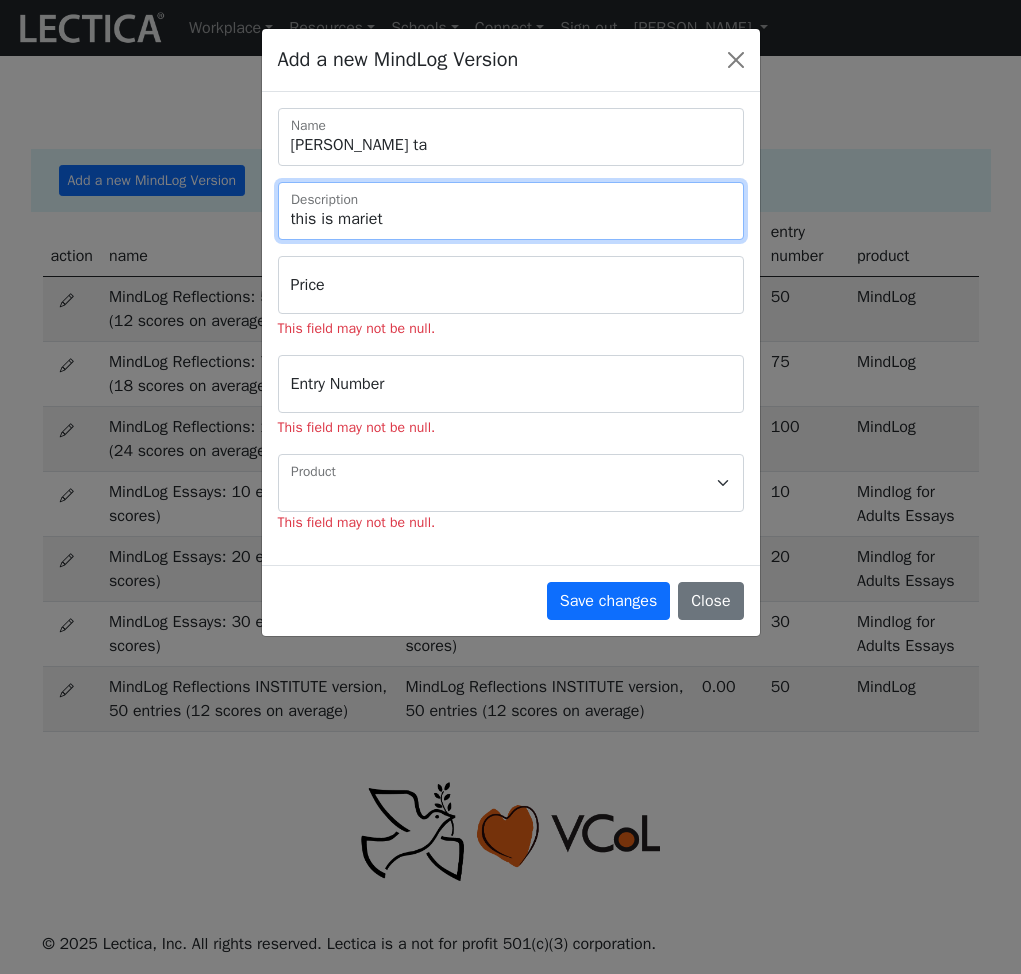 type on "this is marieta" 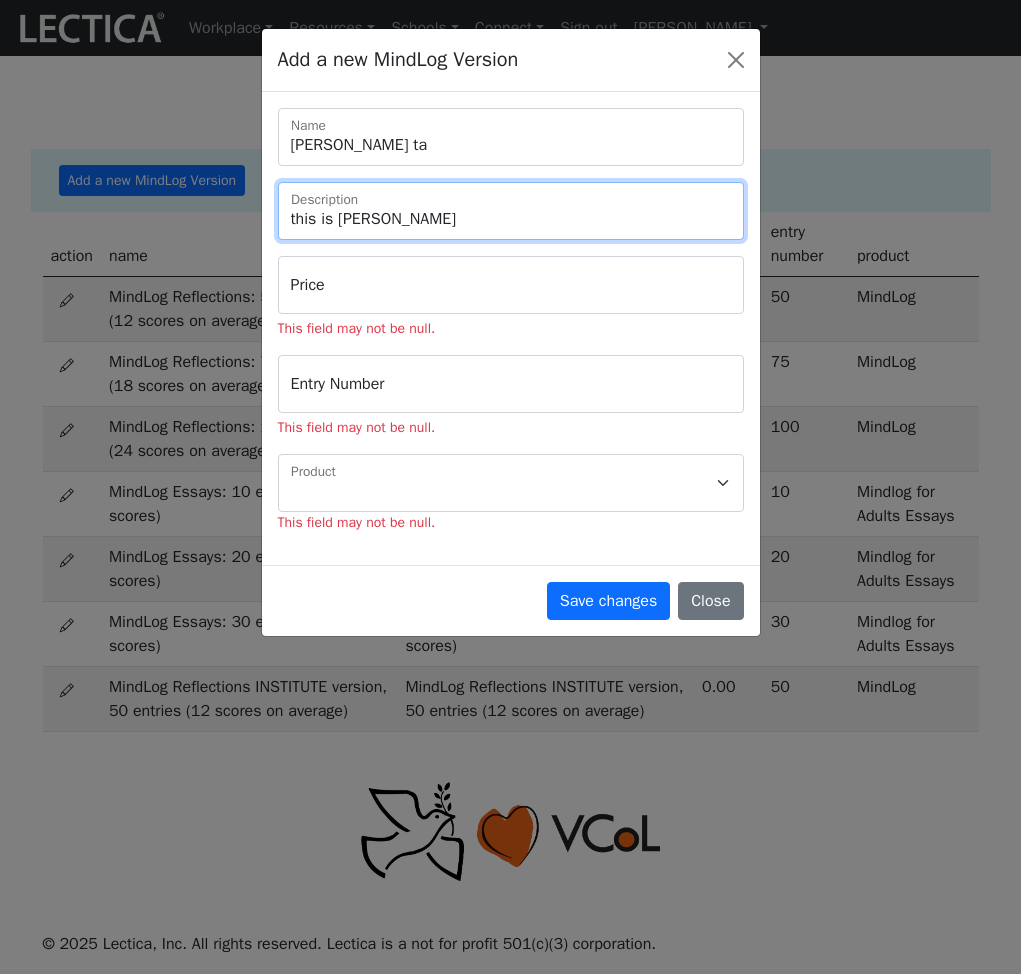 select 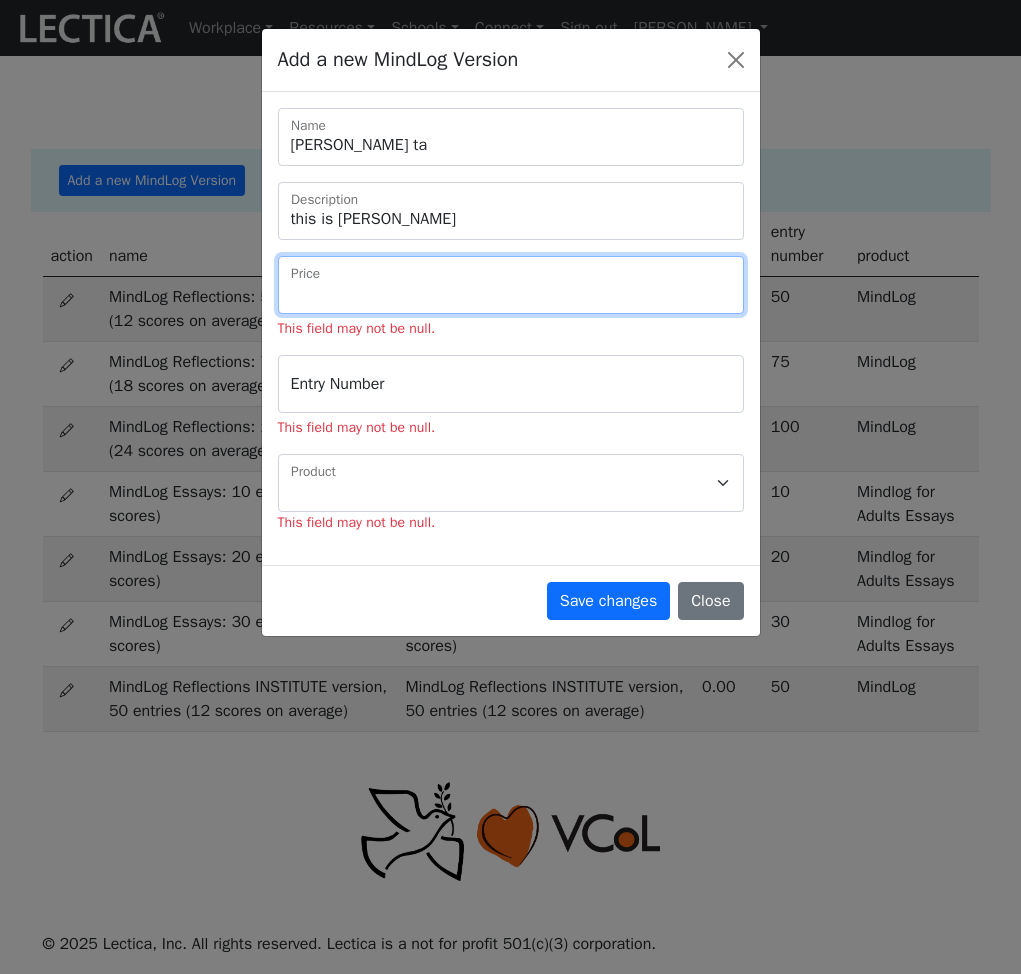 type on "a" 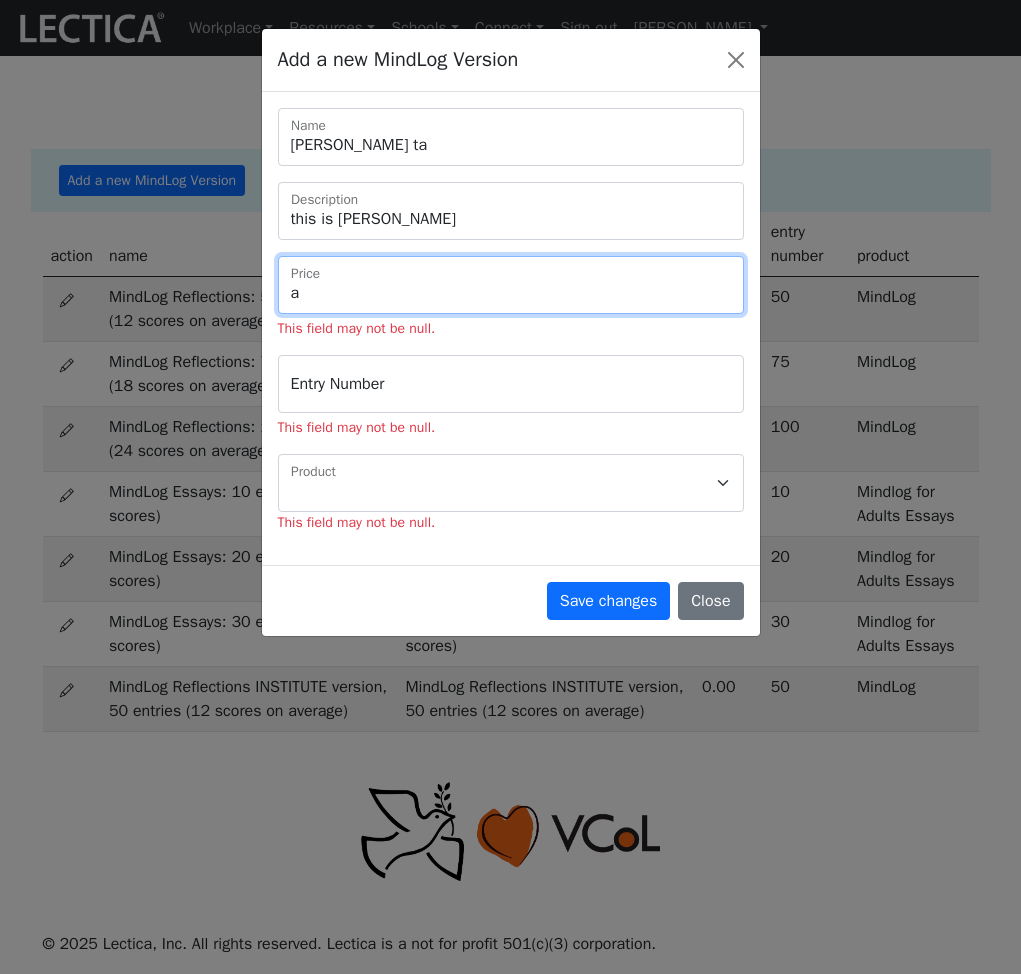 type on "as" 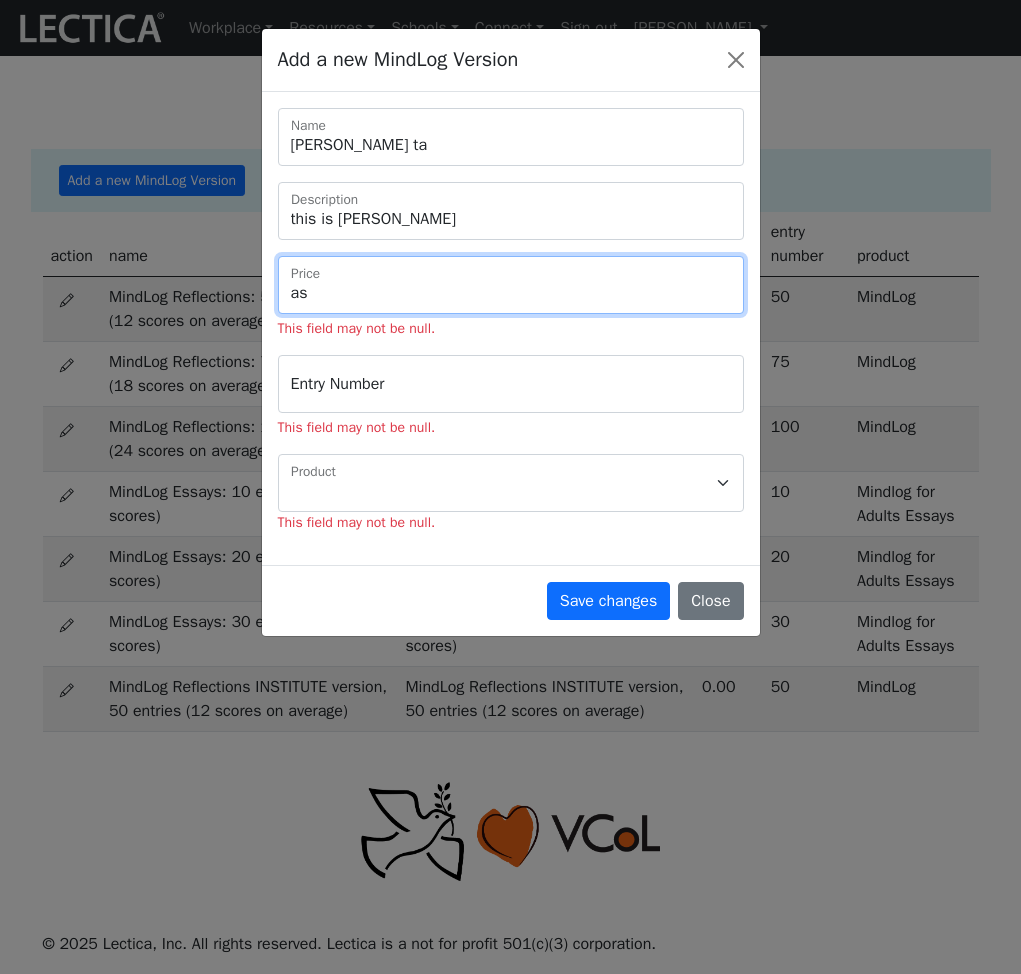 type on "asd" 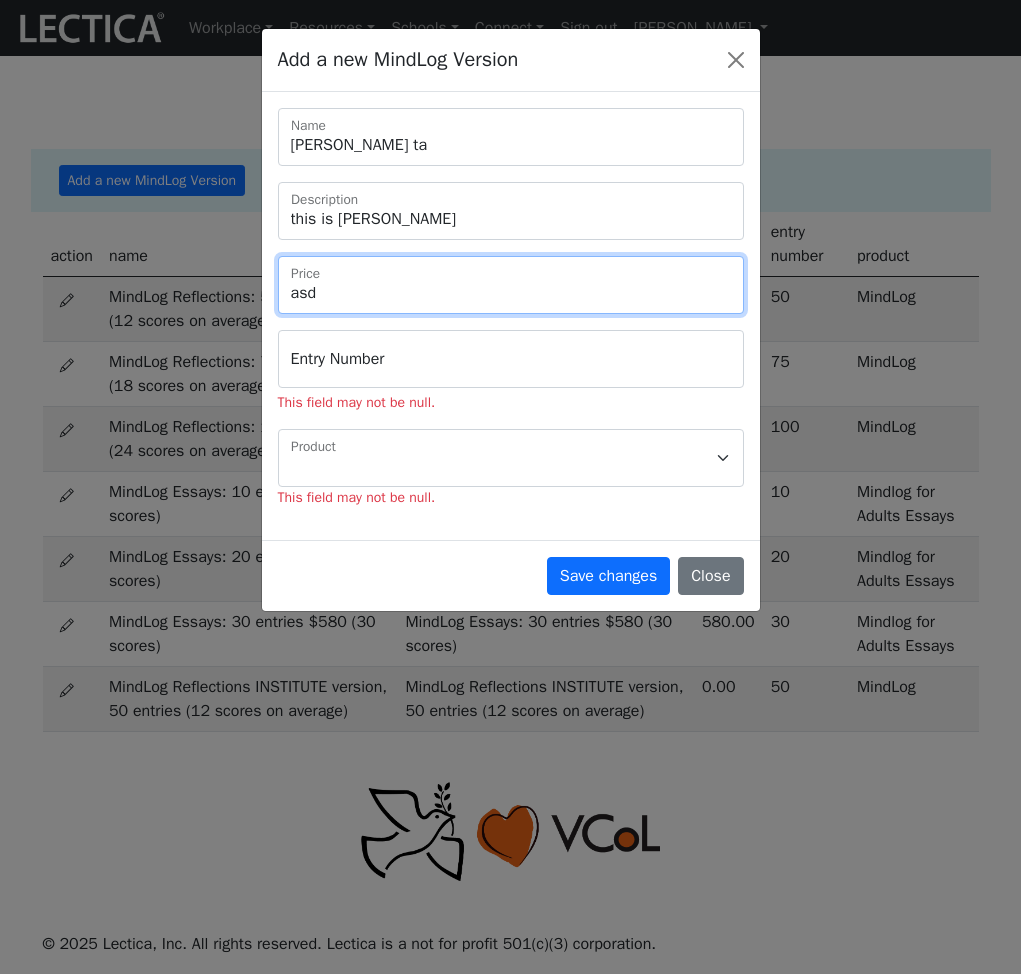 type on "asdf" 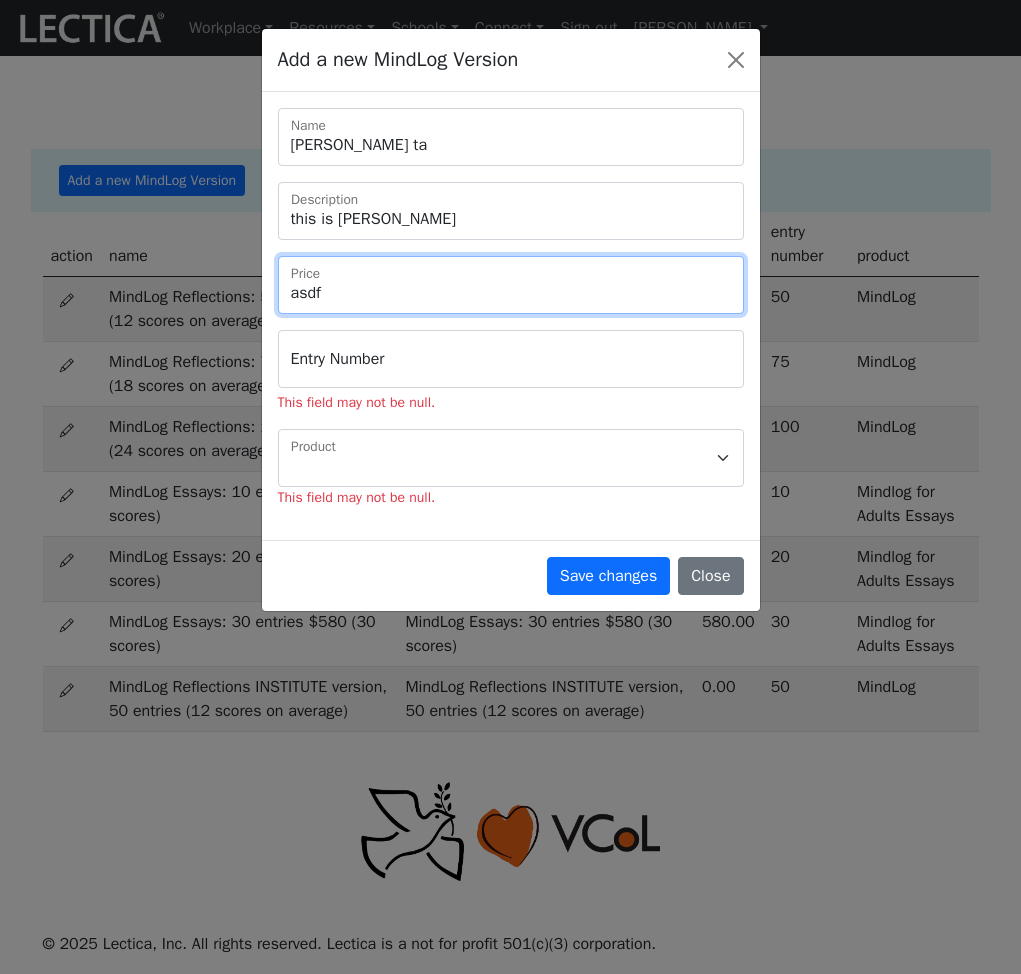 type on "asdf" 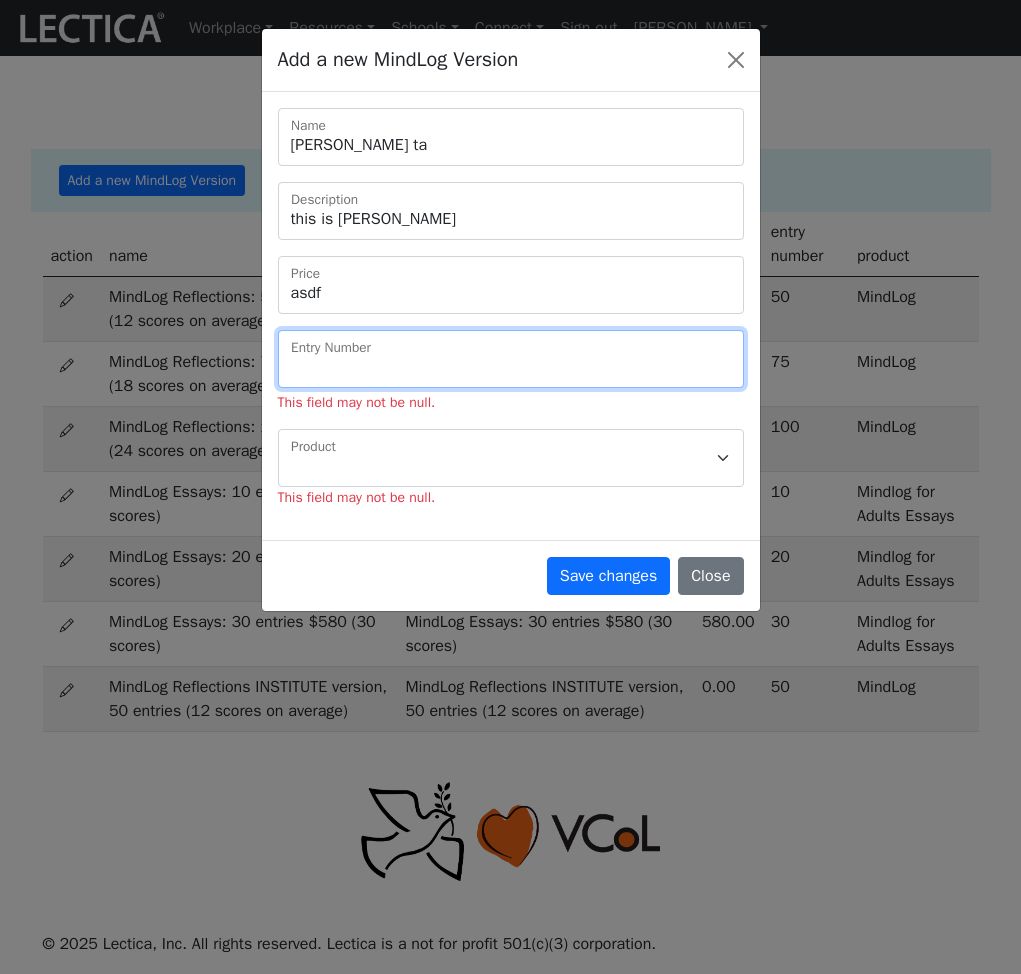 type on "a" 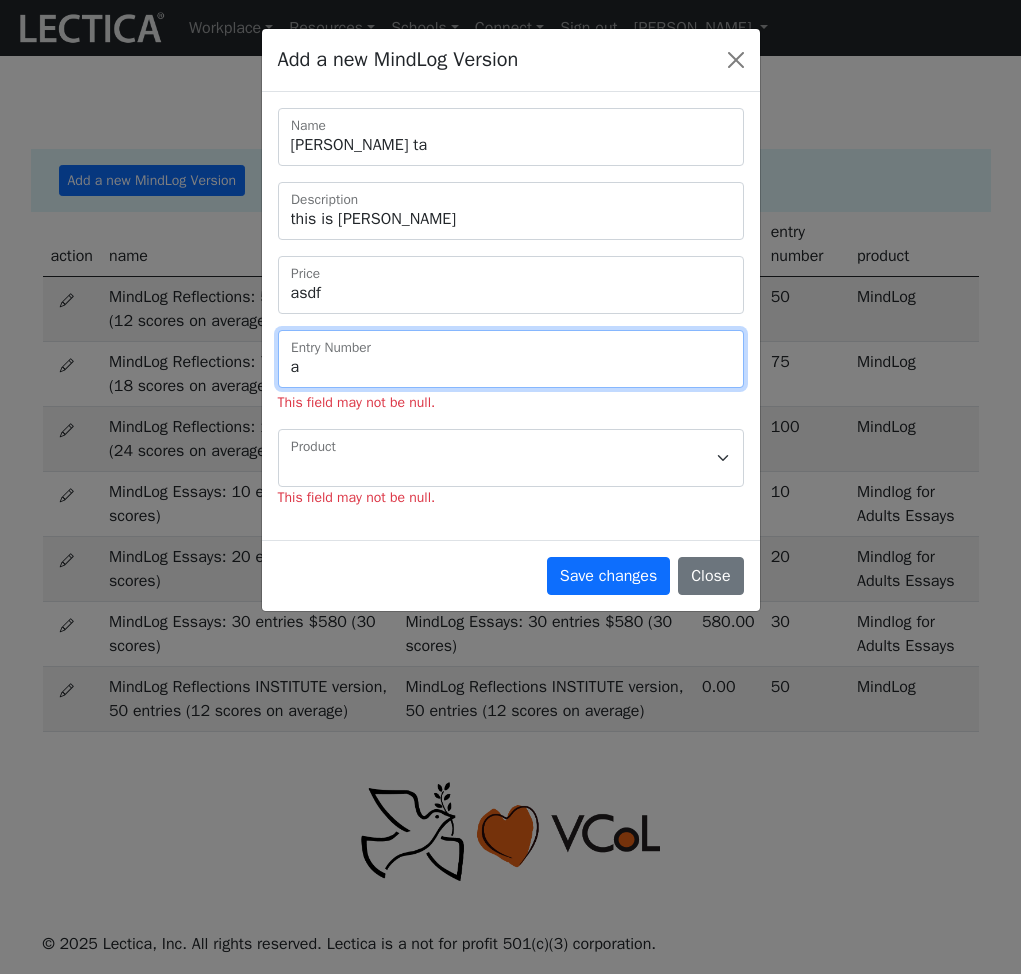 select 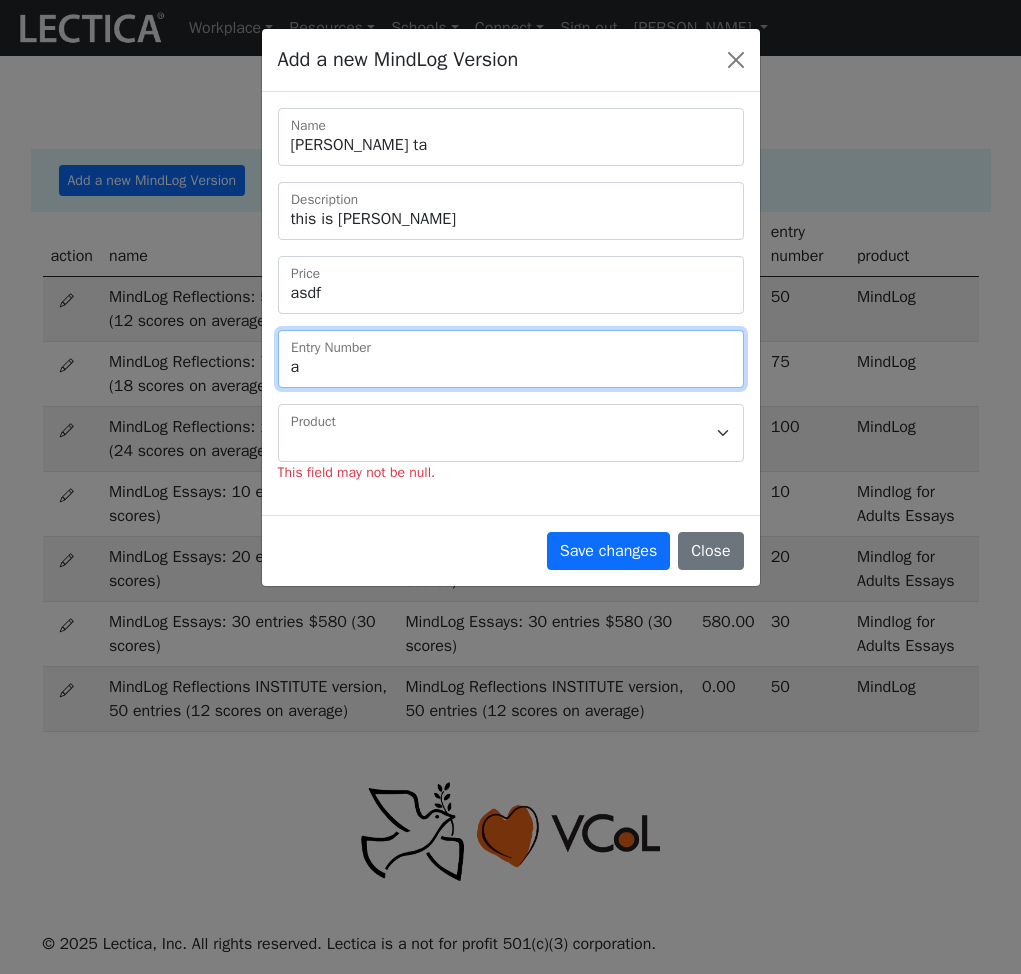 type on "as" 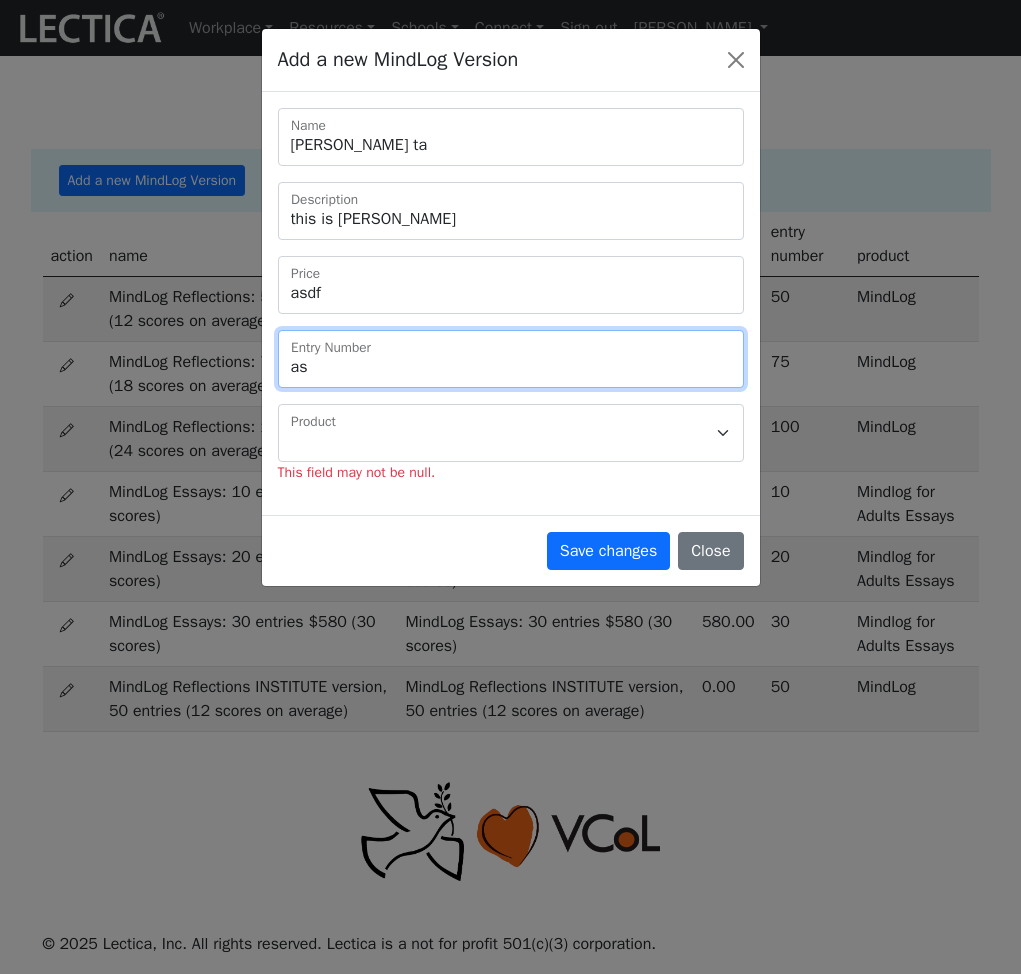 type on "asd" 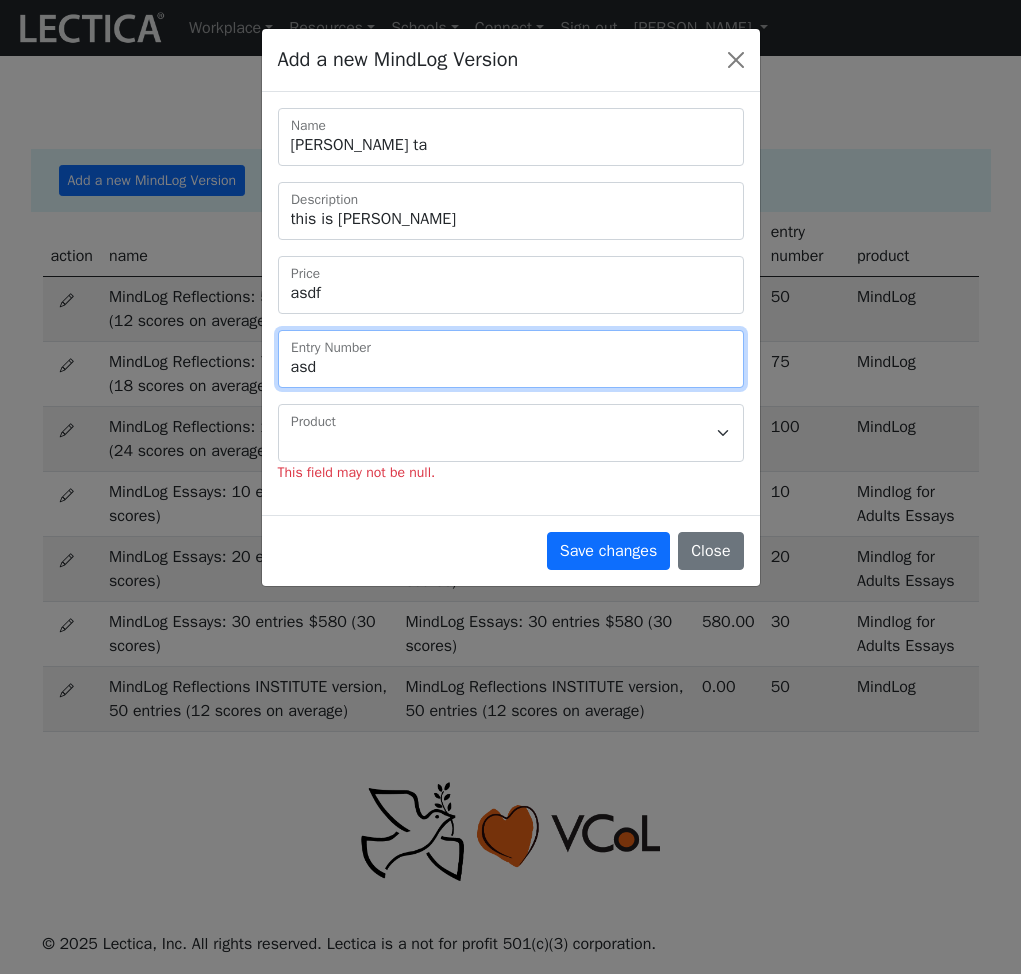 type on "asdf" 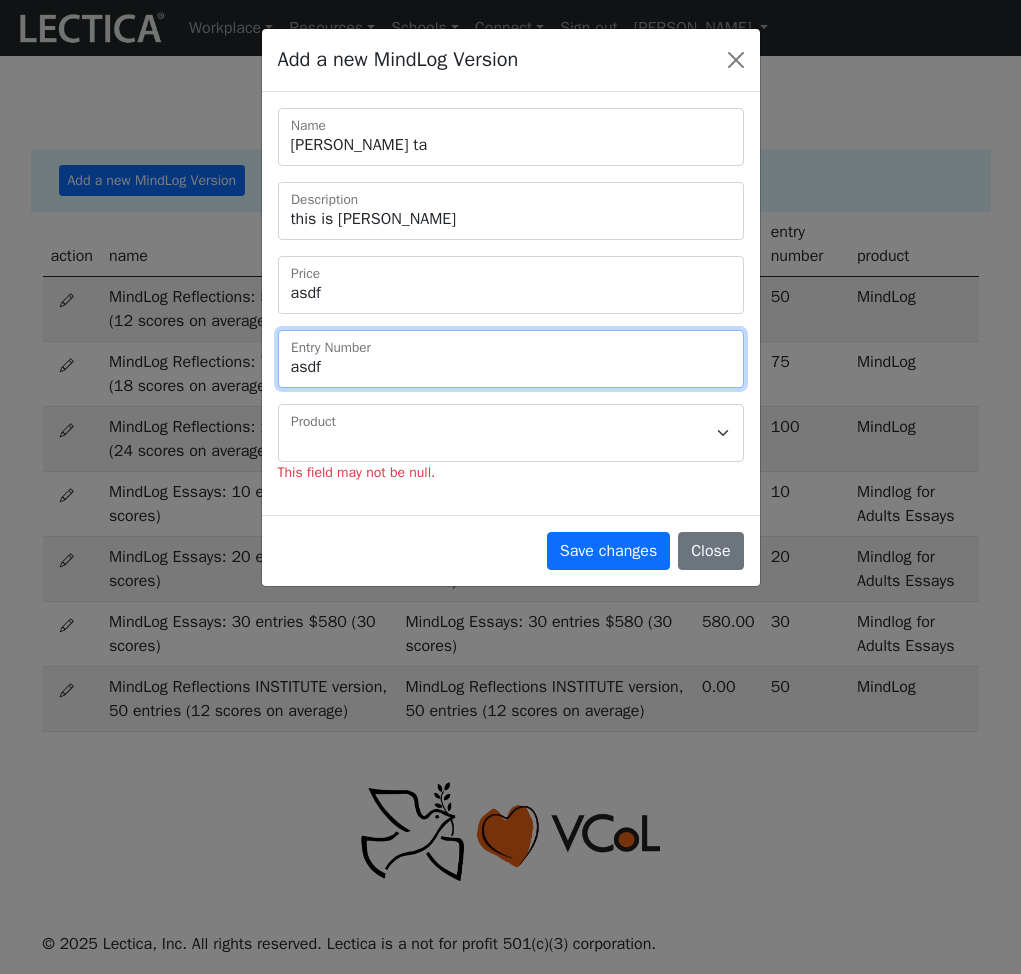 type on "asdf" 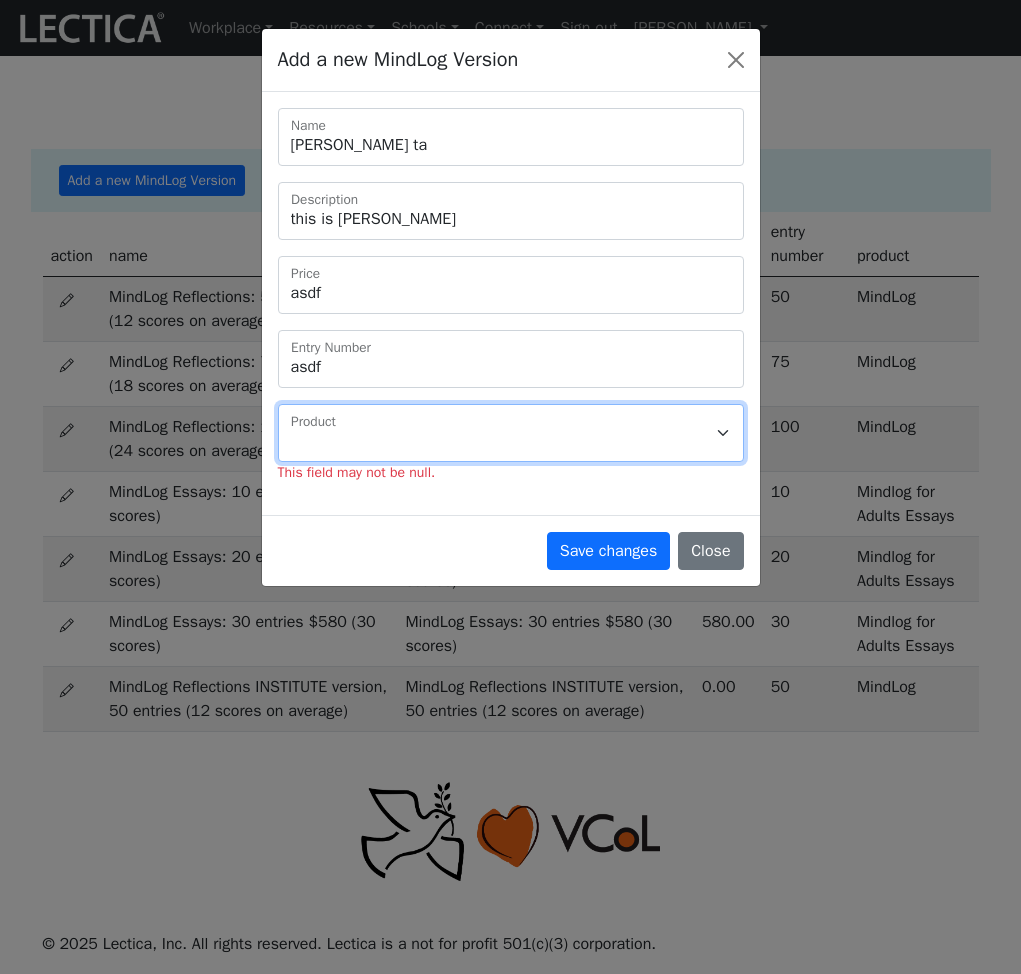 click on "CLAS Demo Essentials Essentials+ Essentials++ Essentials + Interview Essentials ++ Interview Essentials Recruit Essentials+ Recruit Essentials++ Recruit Lectica First Lectica First Cut Lectica First for Admissions Lectica First Research Lectica Inside Lectica Research Lectica Scoreless MindLog Mindlog for Adults Essays MindLog for Educators" at bounding box center [511, 433] 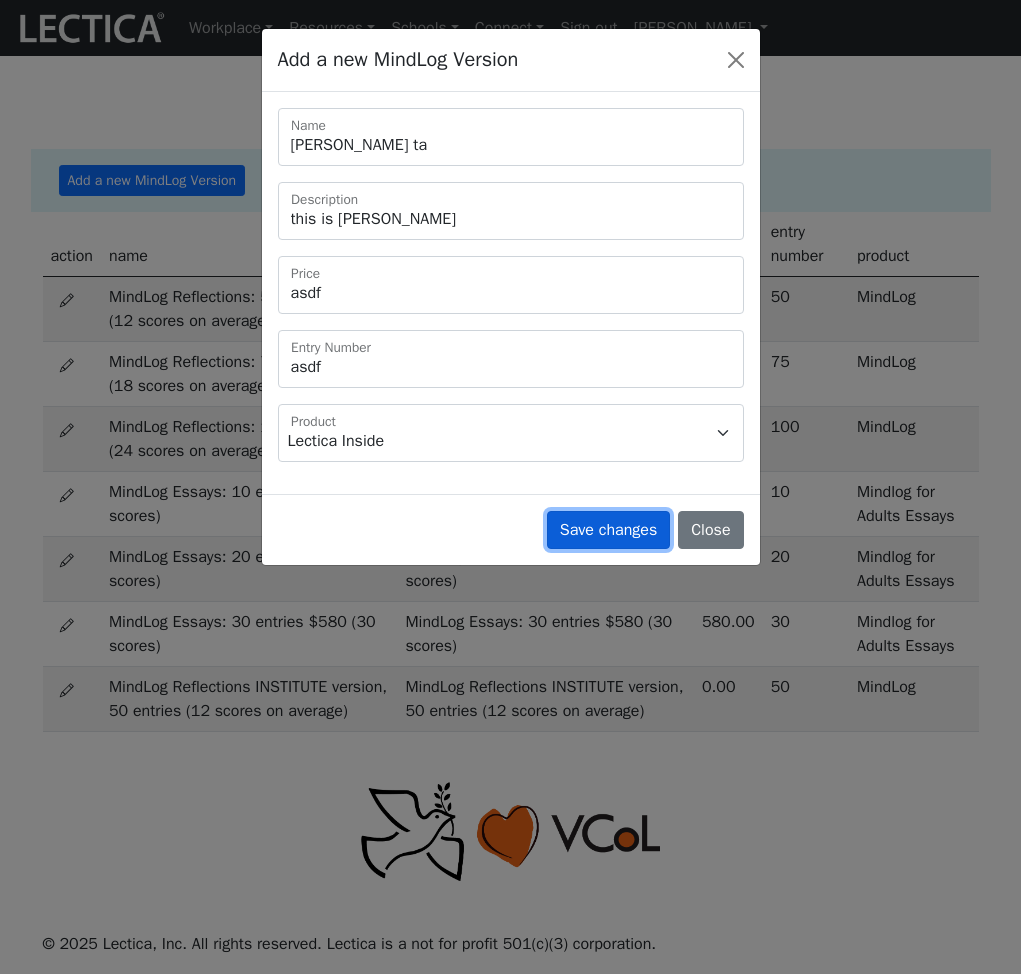click on "Save changes" at bounding box center [608, 530] 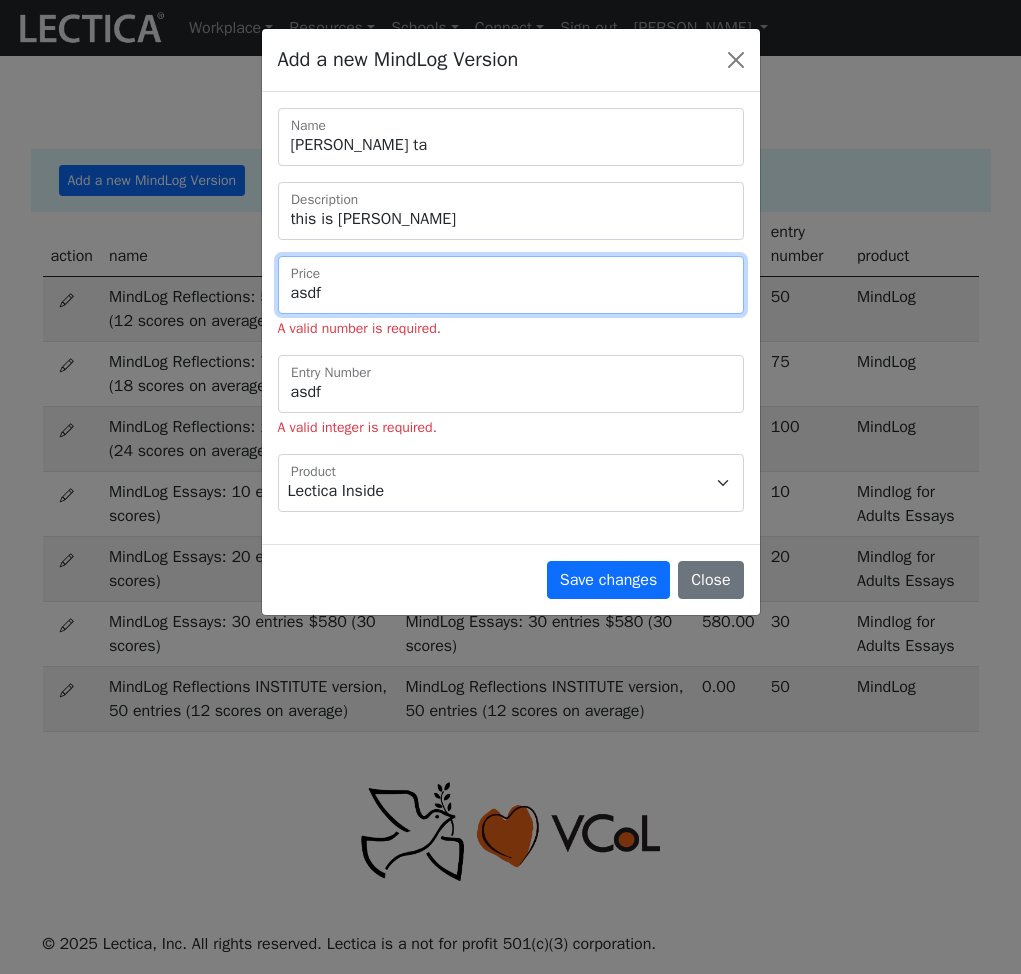 click on "asdf" at bounding box center (511, 285) 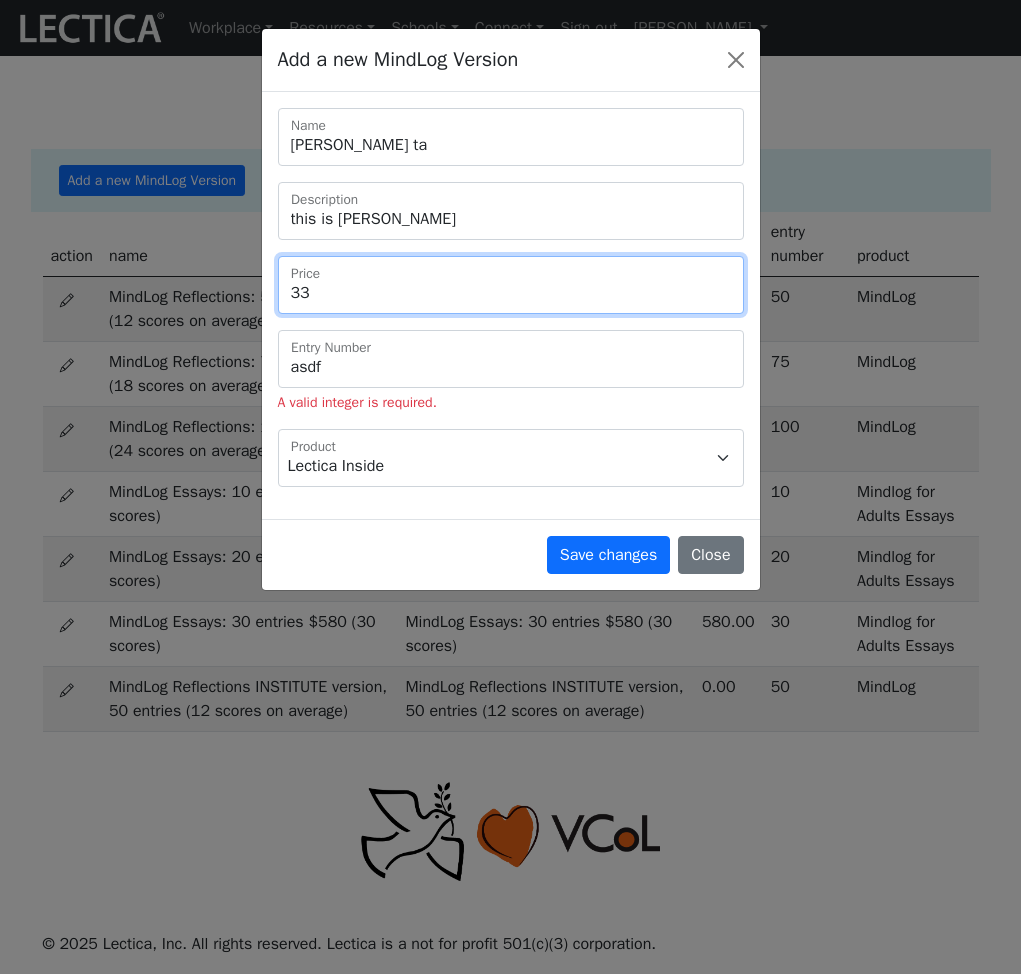type on "33" 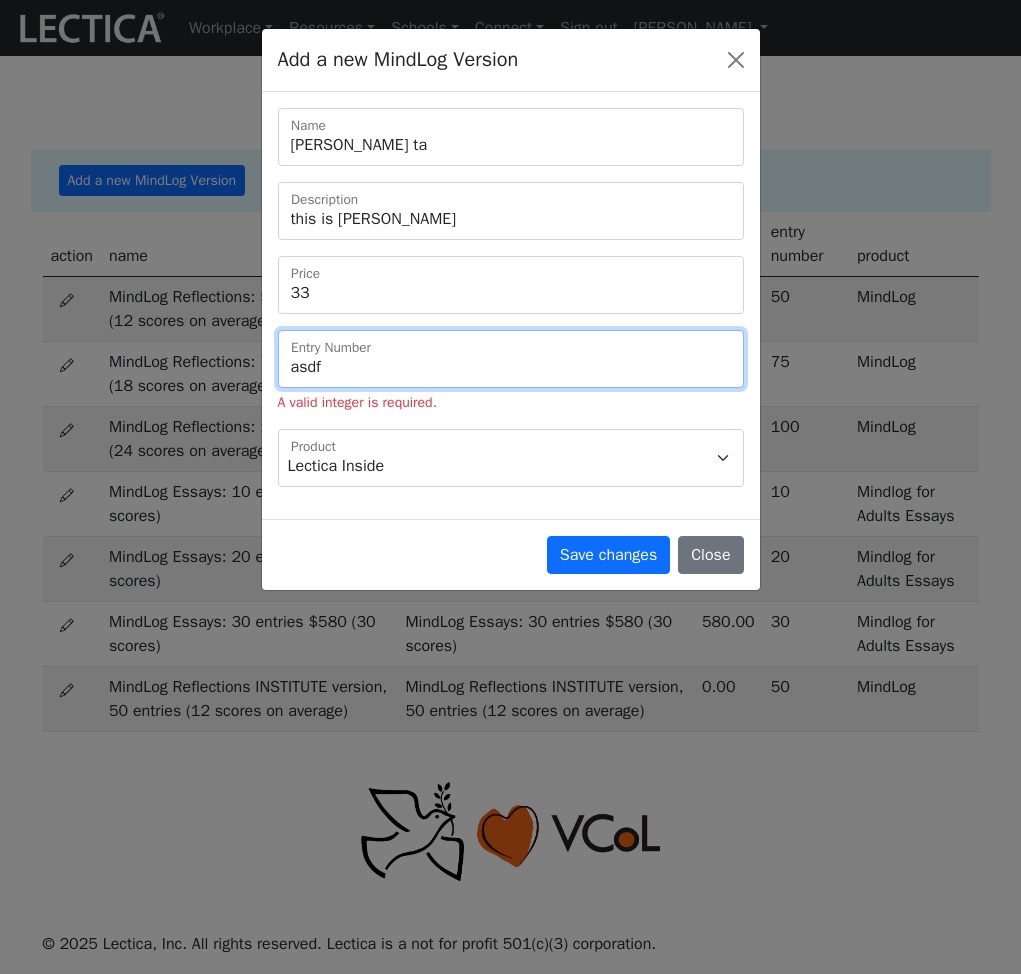 click on "asdf" at bounding box center (511, 359) 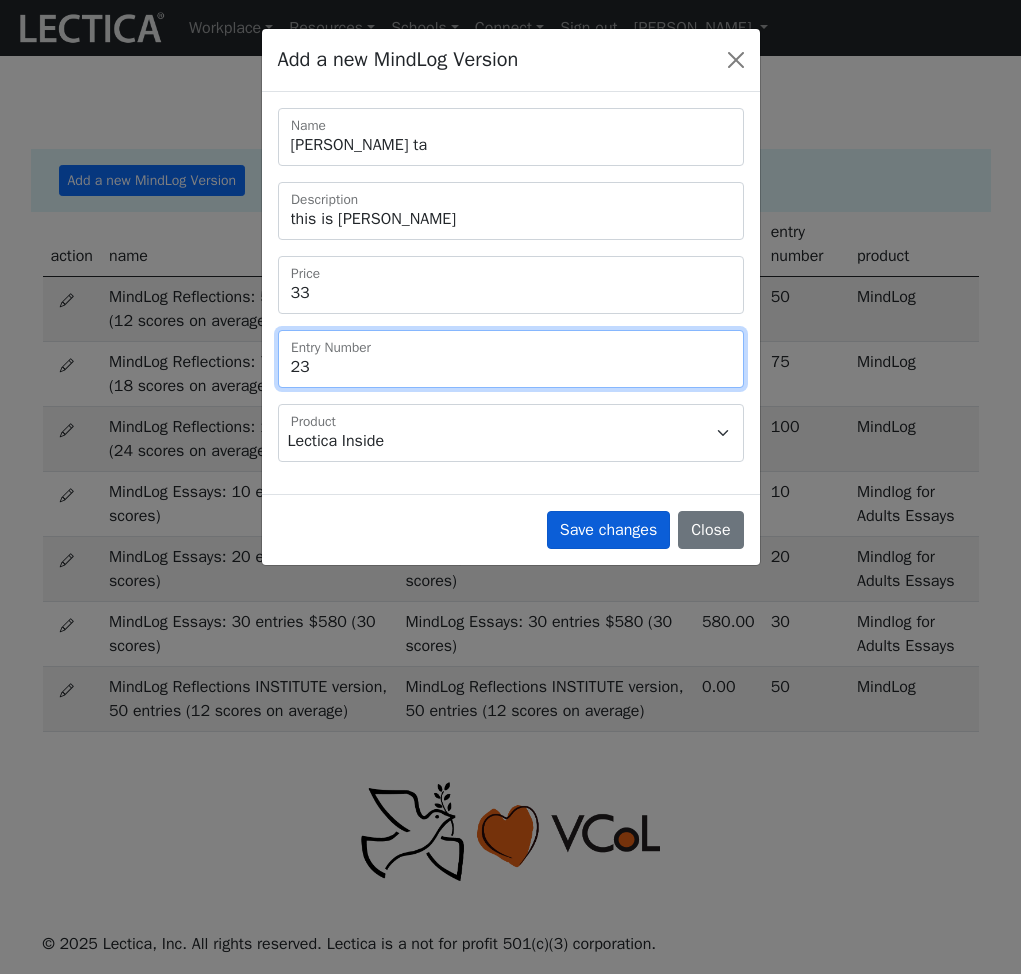 type on "23" 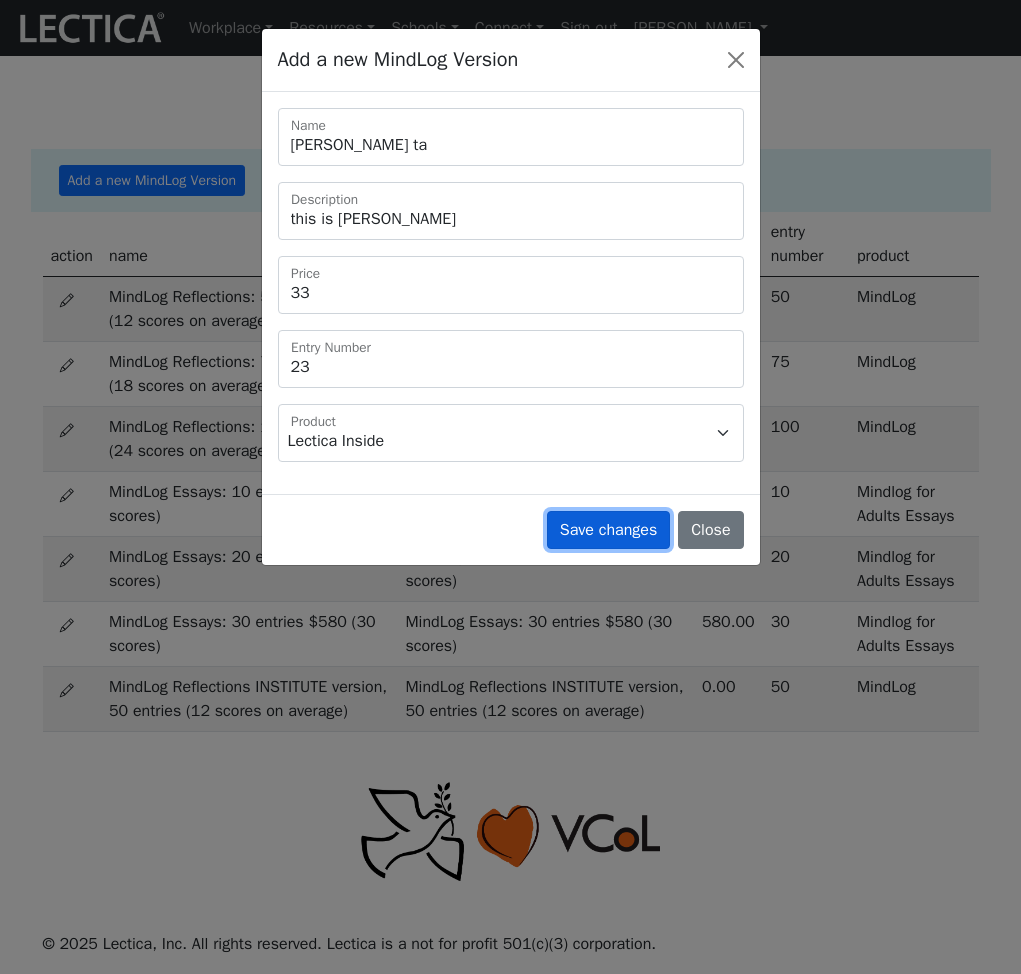 click on "Save changes" at bounding box center [608, 530] 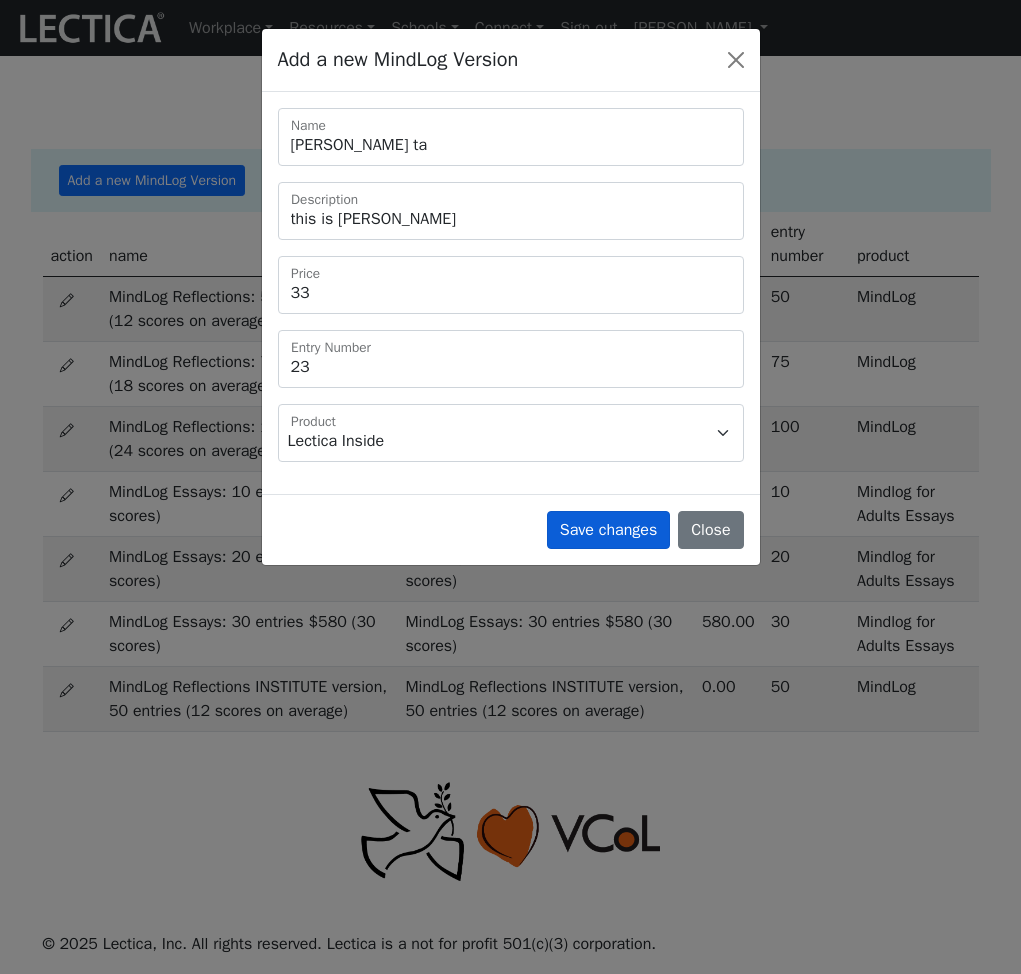 type 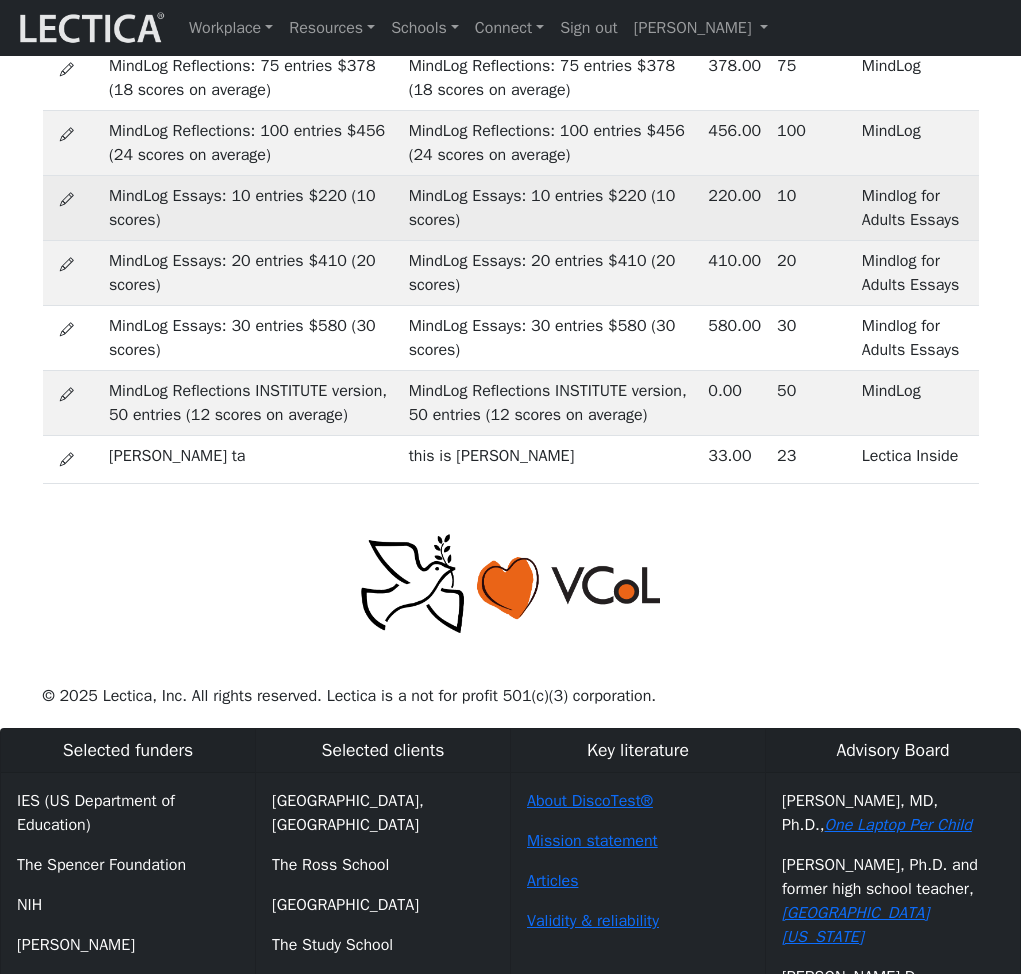 scroll, scrollTop: 415, scrollLeft: 0, axis: vertical 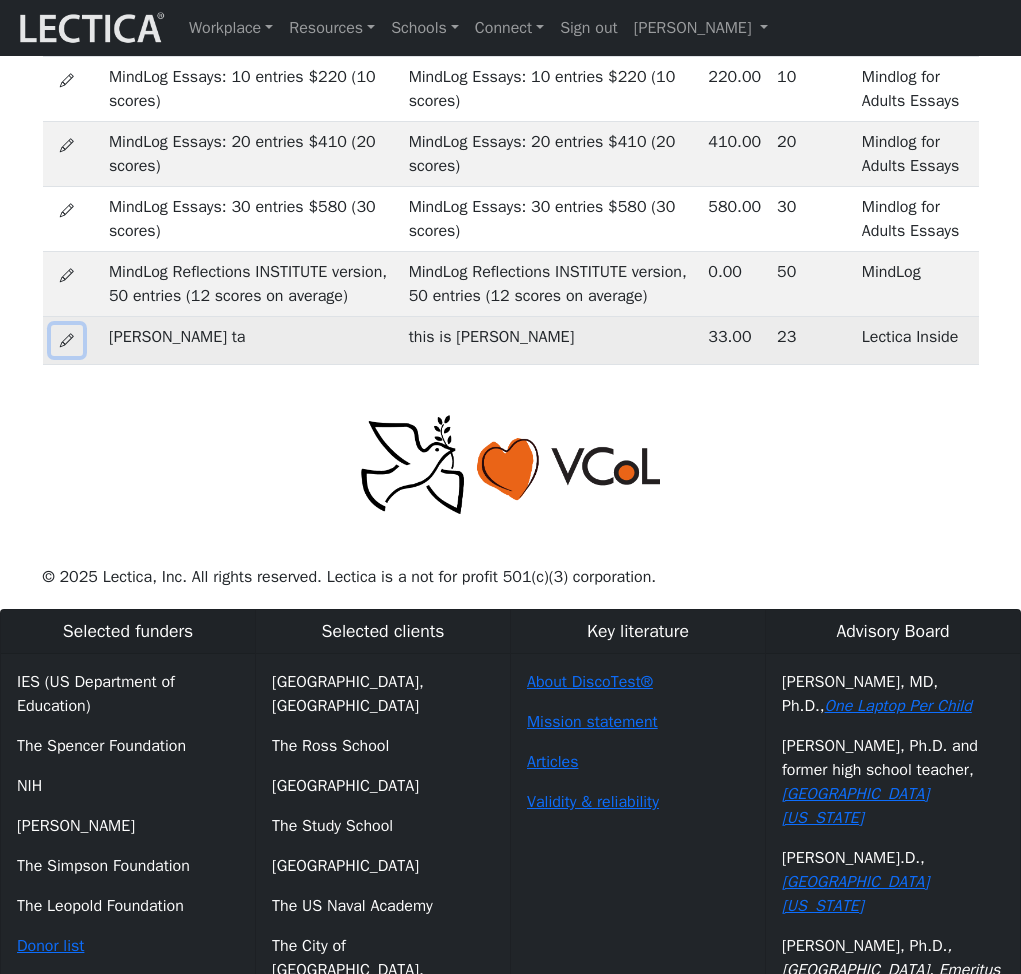 click at bounding box center [67, 340] 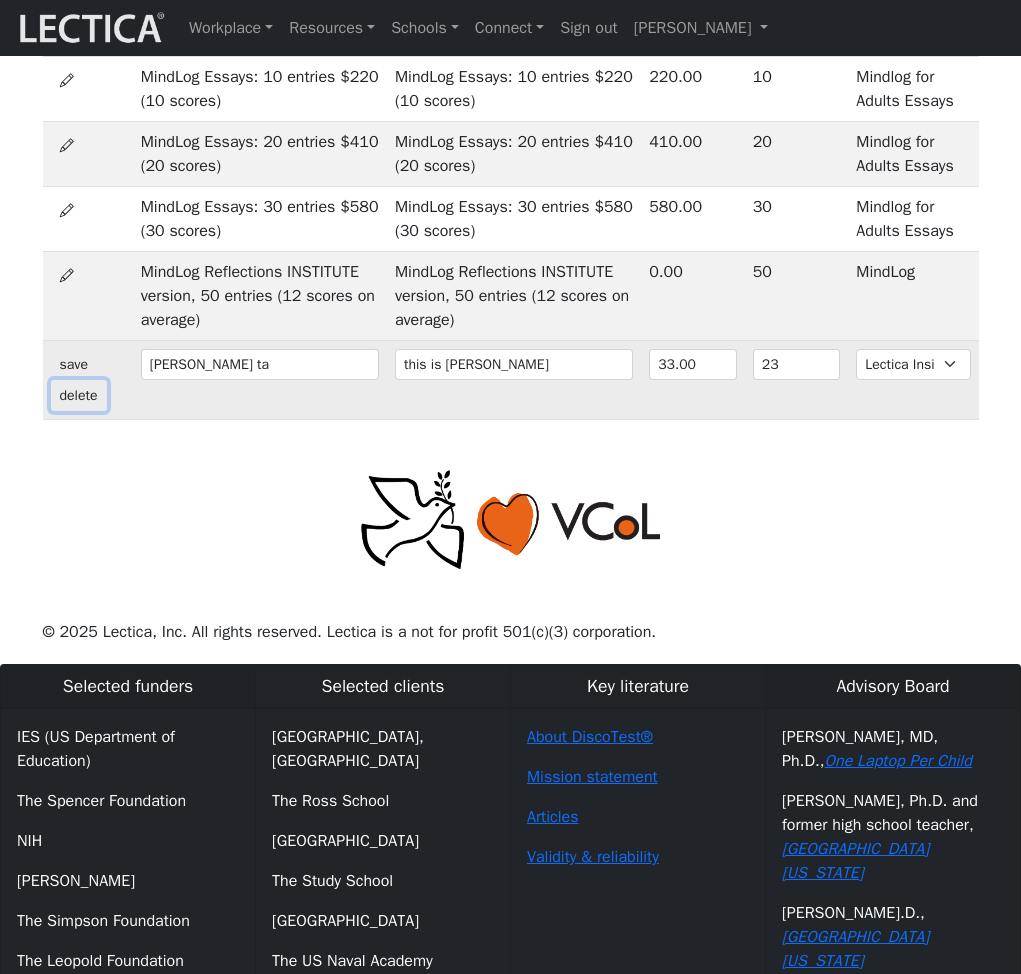 click on "delete" at bounding box center [79, 395] 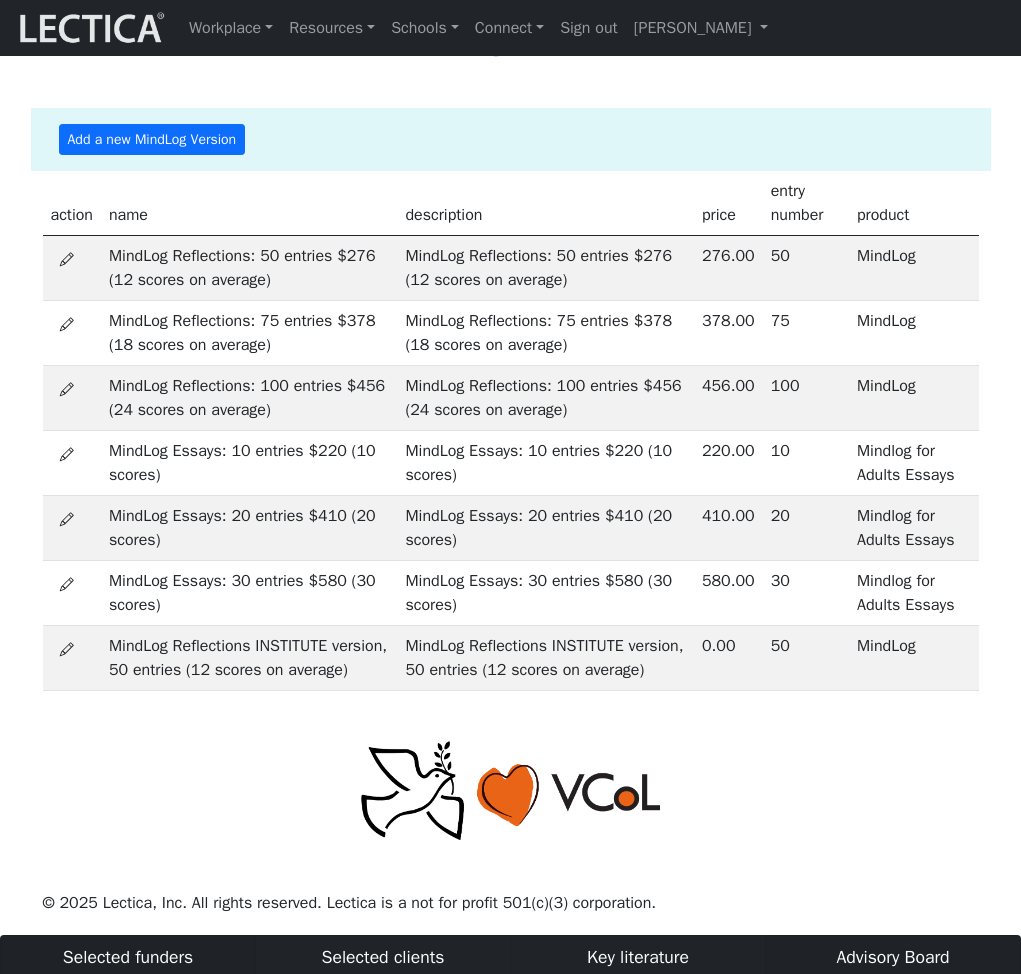scroll, scrollTop: 0, scrollLeft: 0, axis: both 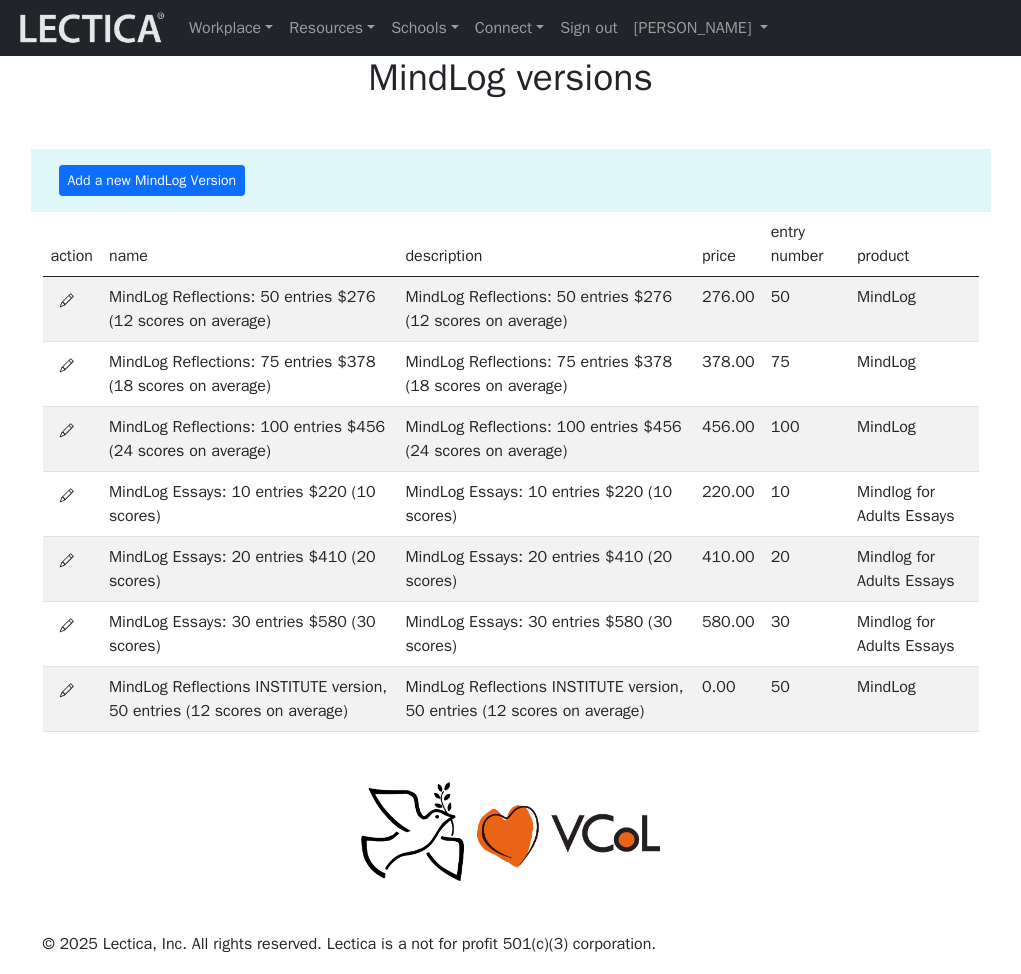 click on "MindLog versions" at bounding box center (510, 78) 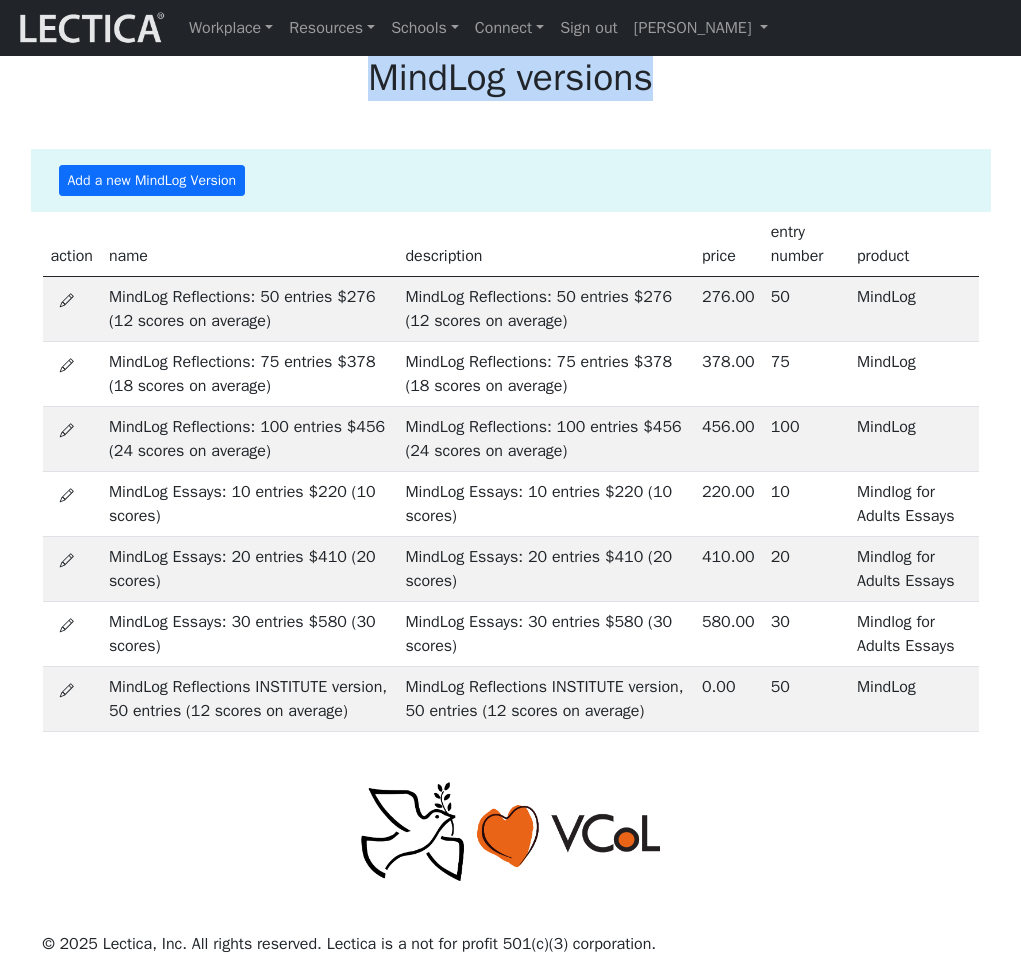 drag, startPoint x: 420, startPoint y: 115, endPoint x: 533, endPoint y: 112, distance: 113.03982 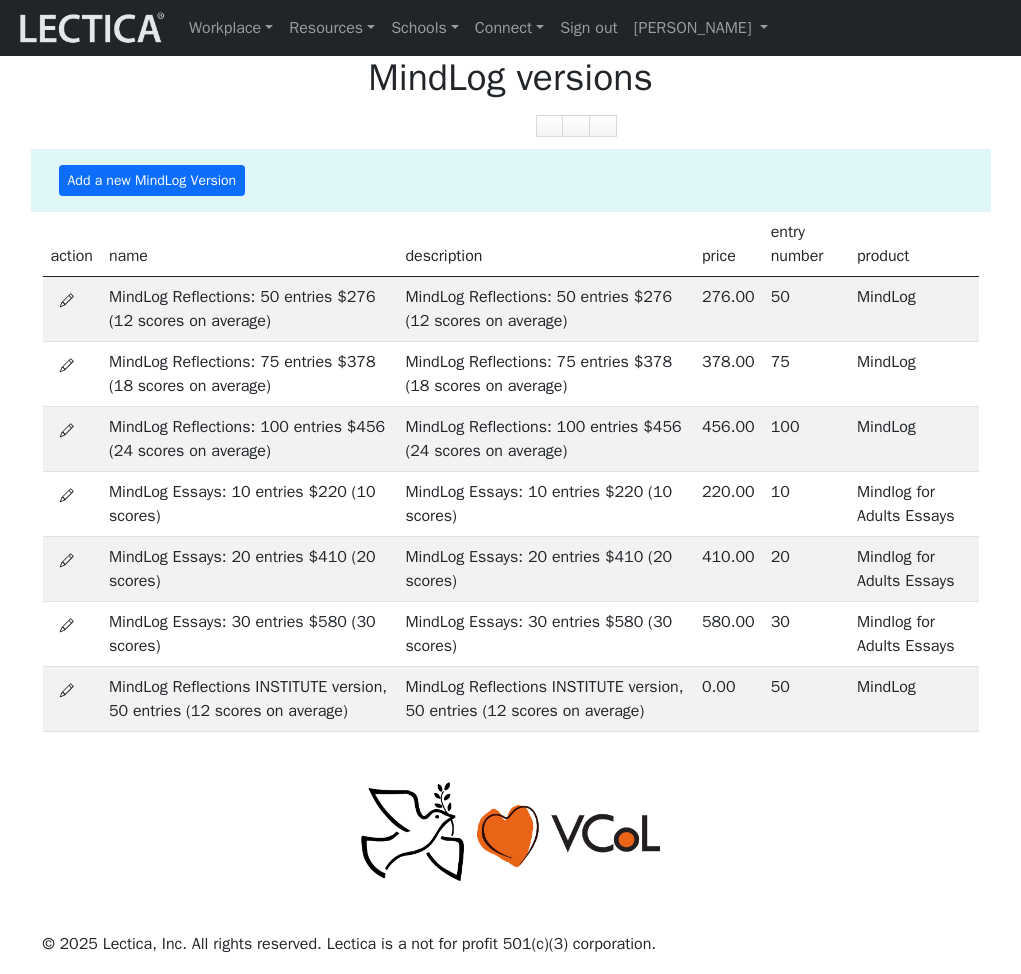click on "Add a new MindLog Version" at bounding box center [511, 180] 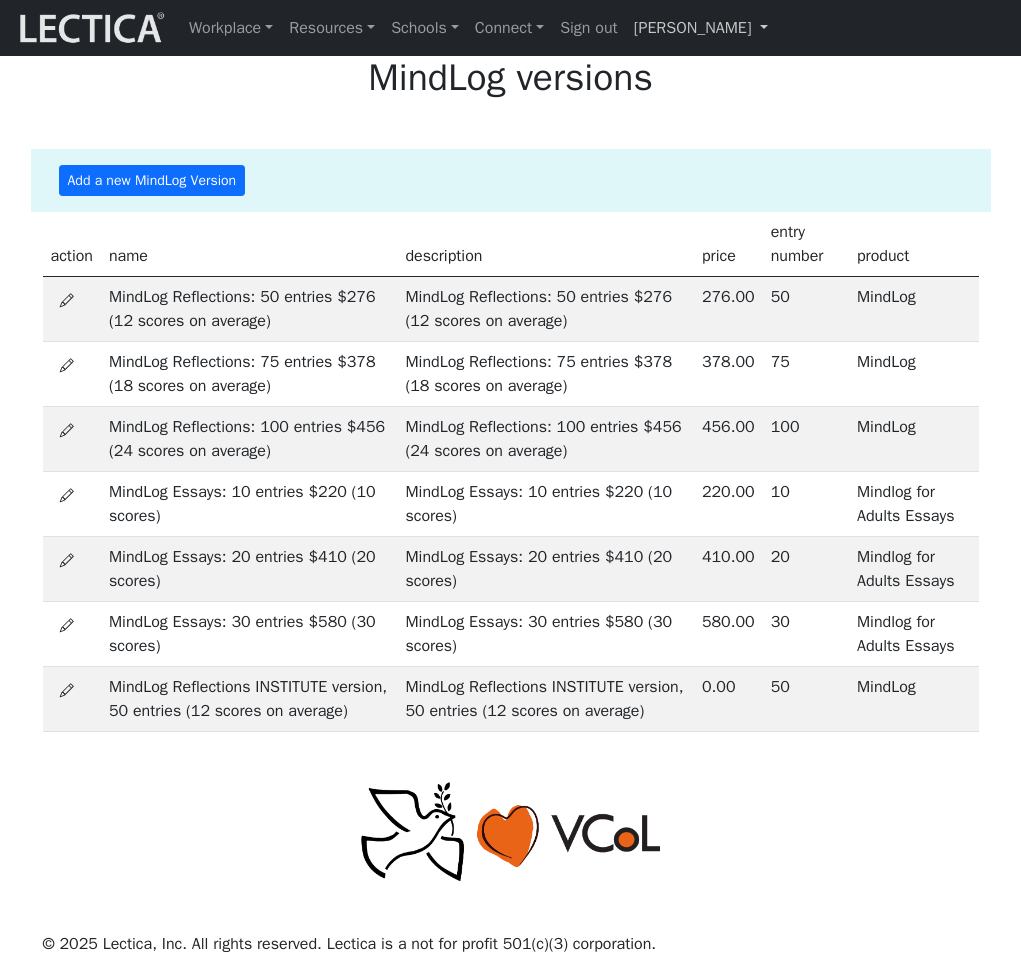 click on "[PERSON_NAME]" at bounding box center (701, 28) 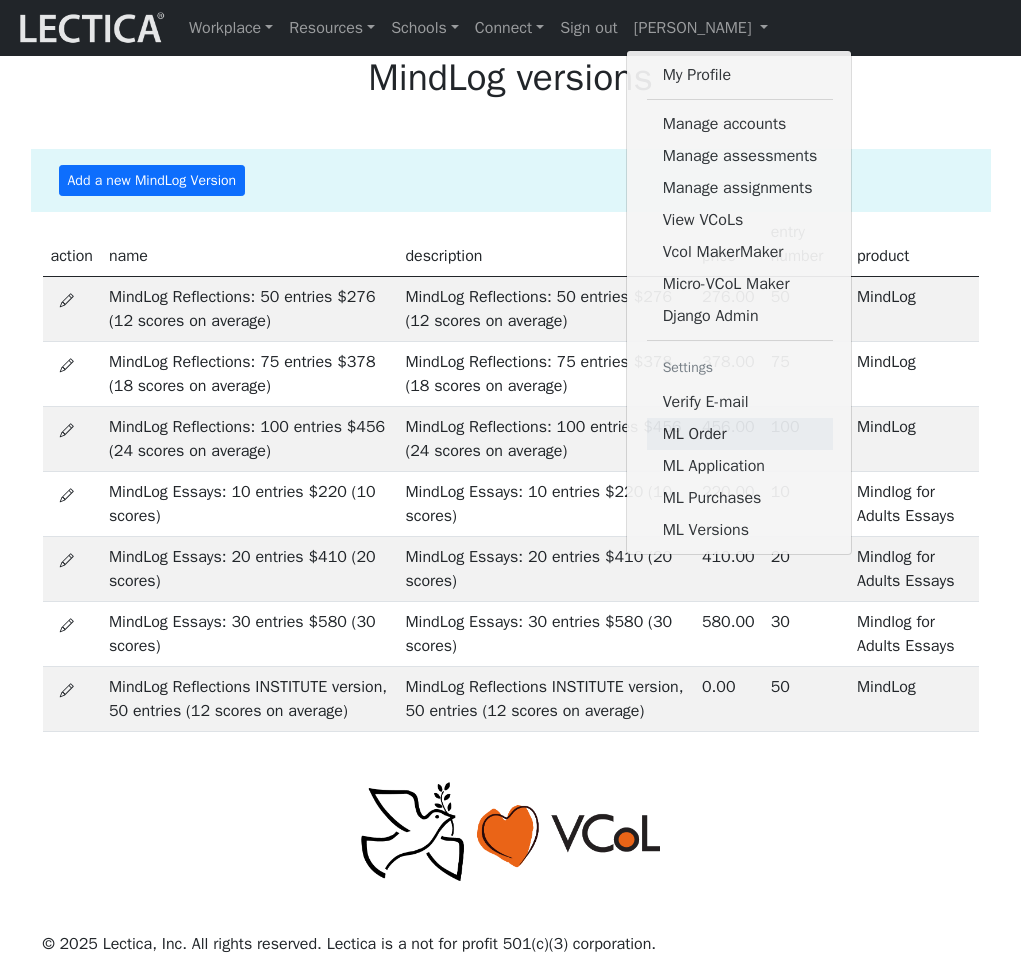 click on "ML Order" at bounding box center (740, 434) 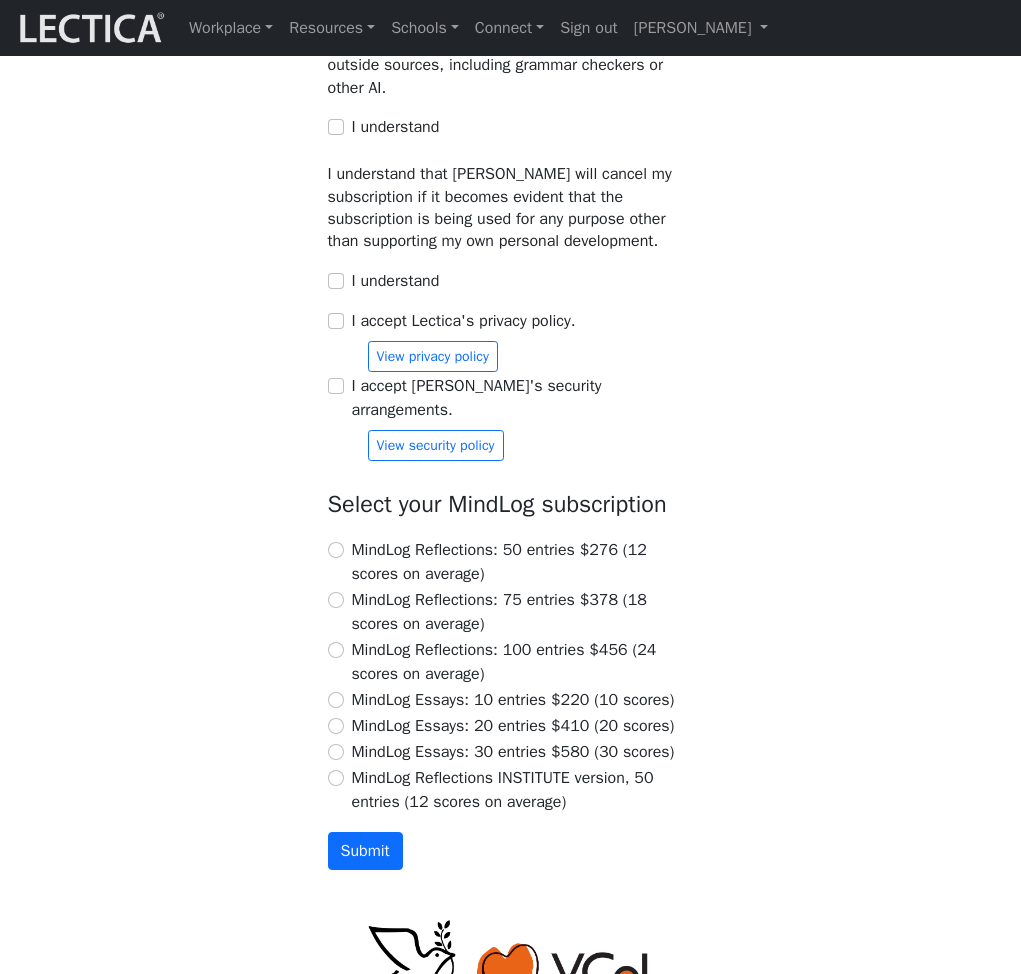 scroll, scrollTop: 2111, scrollLeft: 0, axis: vertical 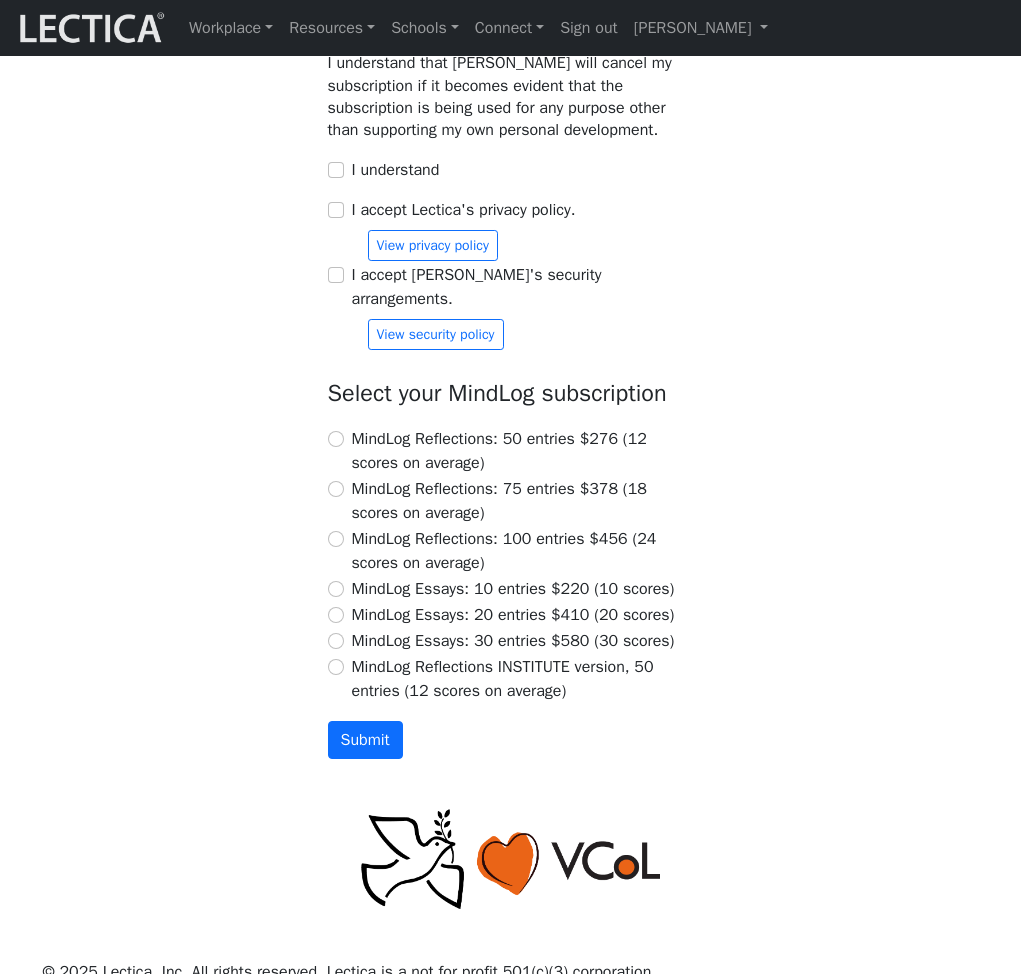 click on "Birth year" at bounding box center (511, -273) 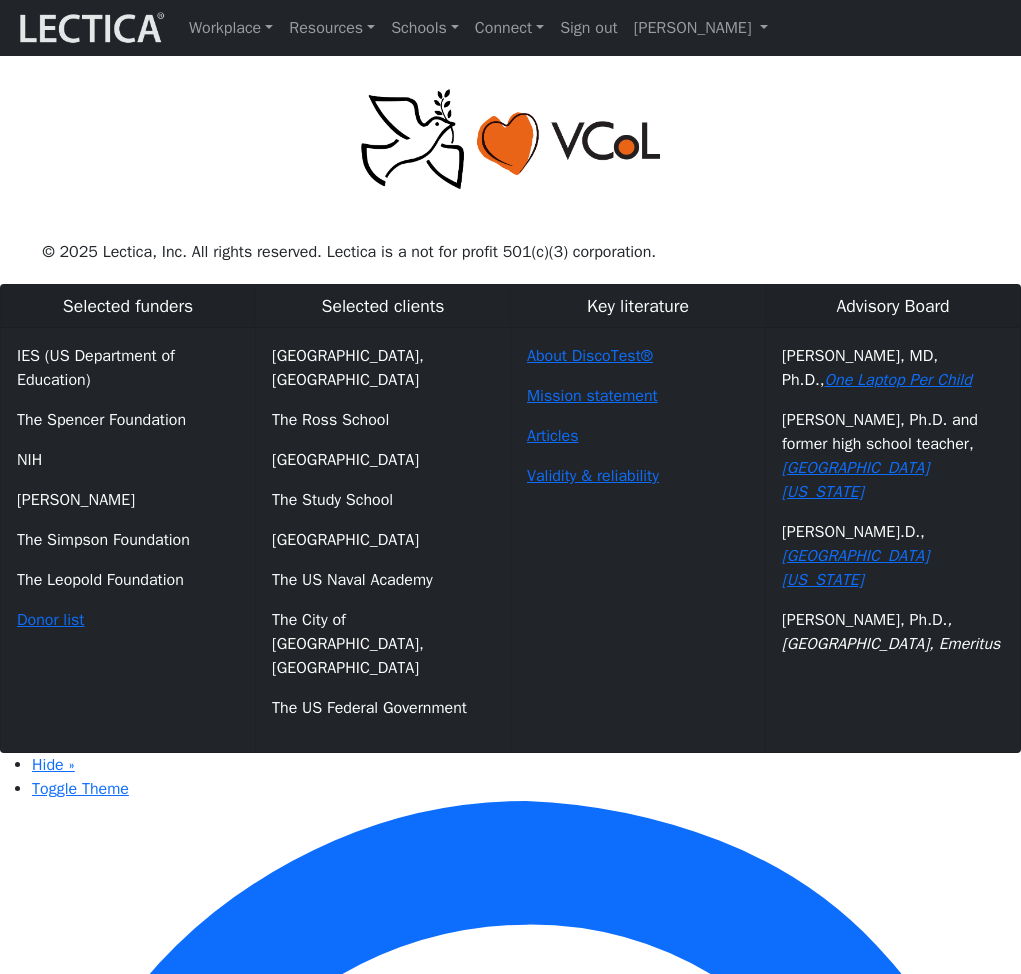 scroll, scrollTop: 3107, scrollLeft: 0, axis: vertical 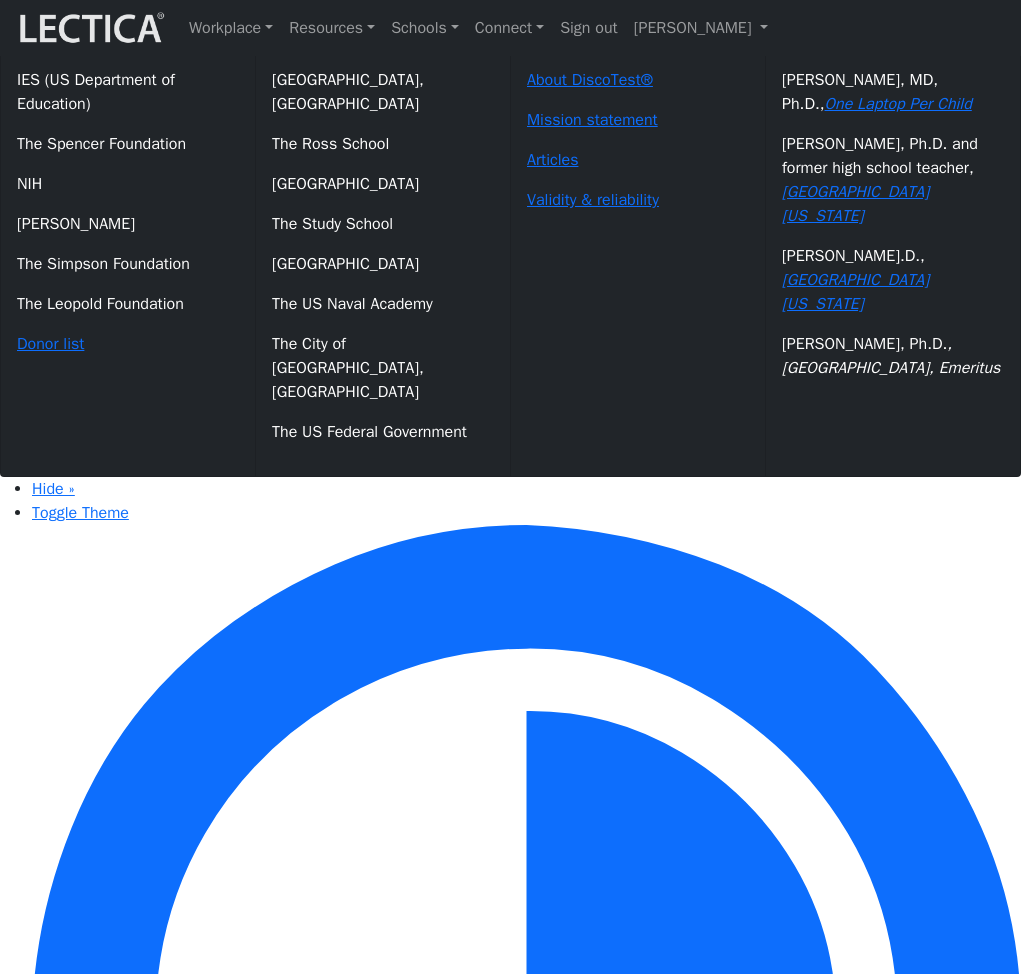 click on "Submit" at bounding box center (365, -256) 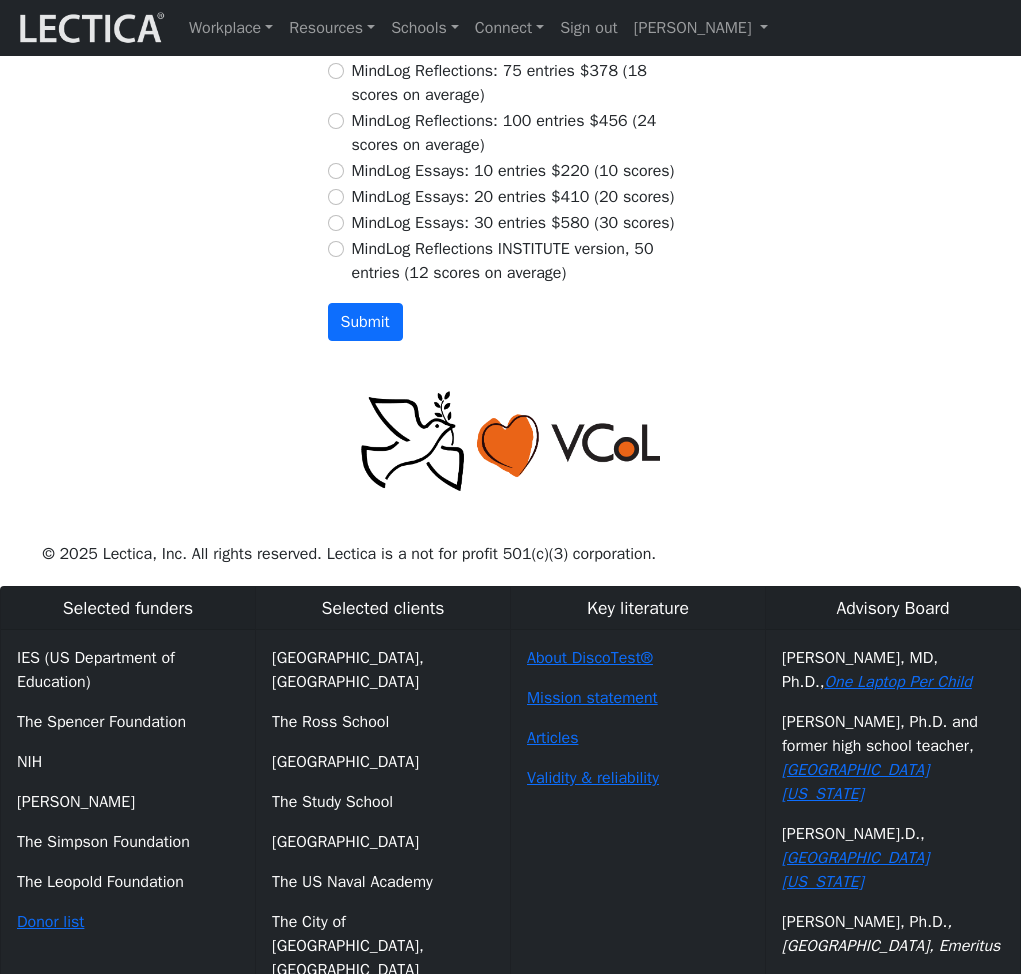 scroll, scrollTop: 2533, scrollLeft: 0, axis: vertical 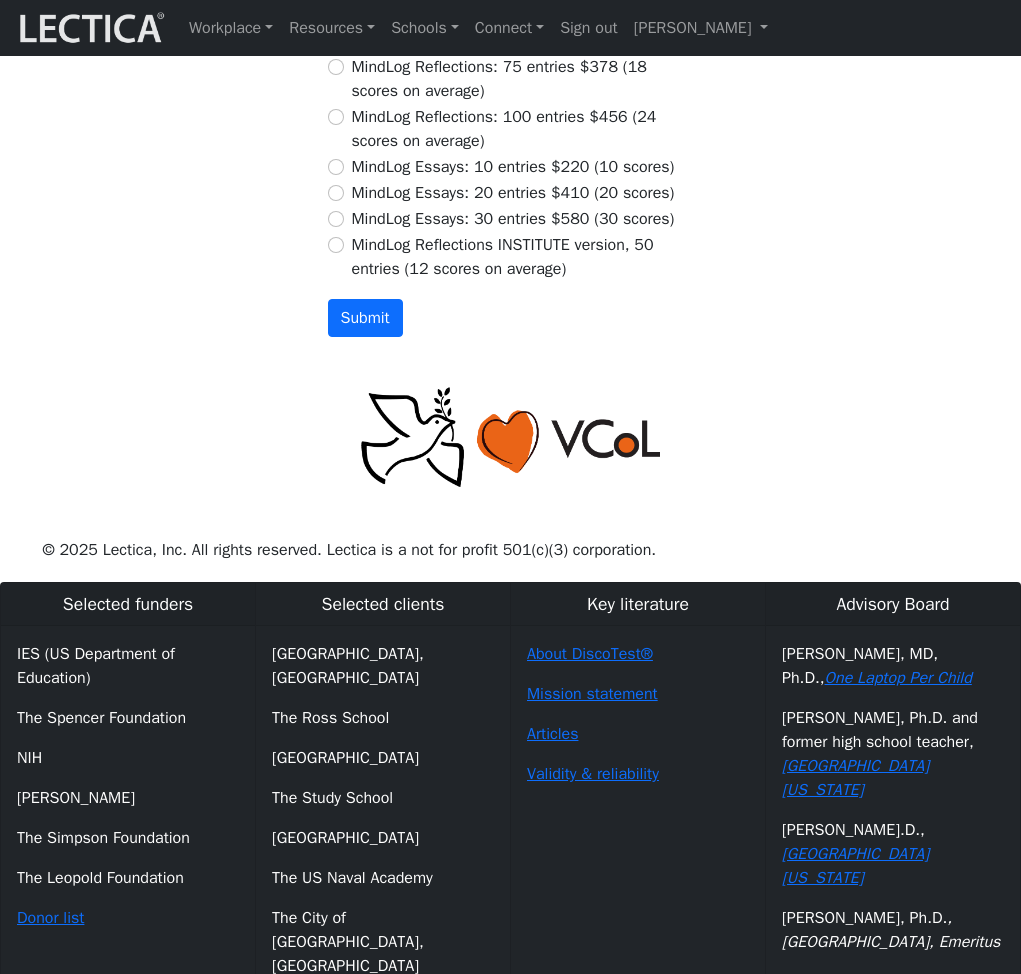 click on "I understand" at bounding box center (336, -406) 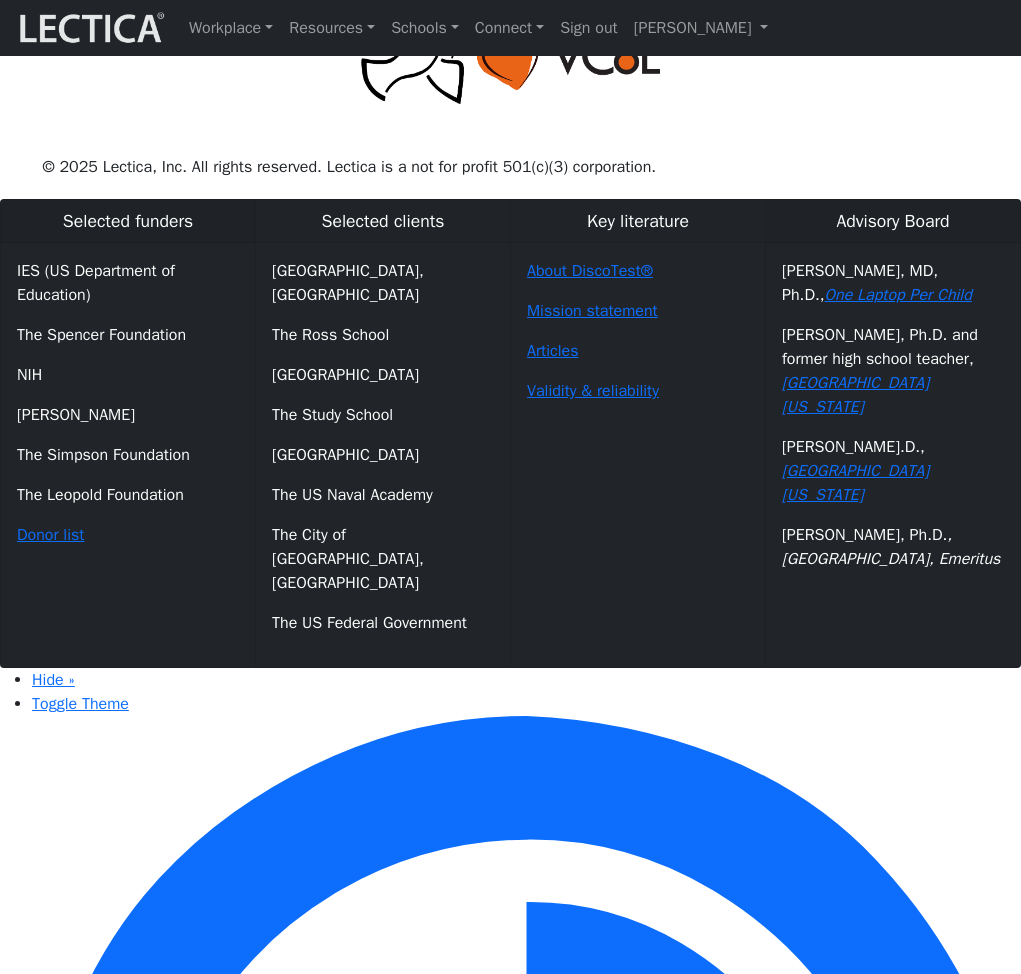 scroll, scrollTop: 3028, scrollLeft: 0, axis: vertical 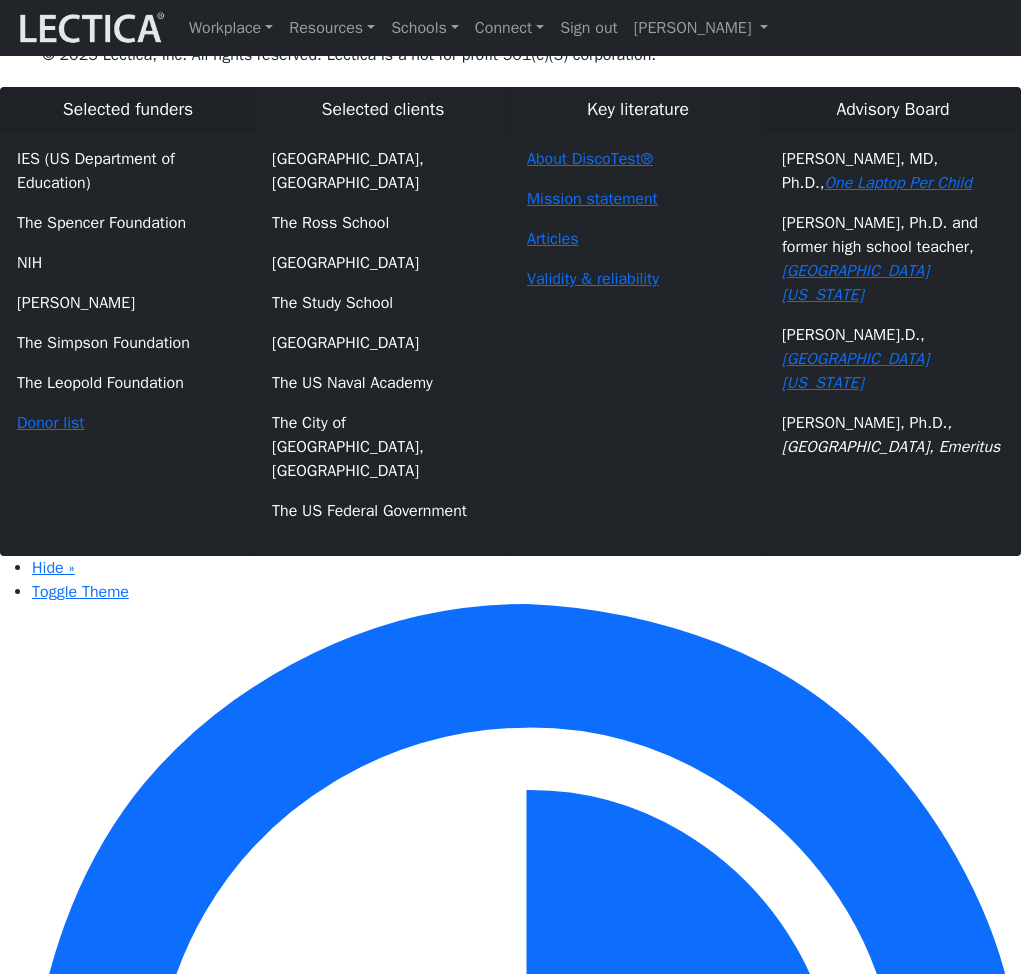 click on "Submit" at bounding box center (365, -177) 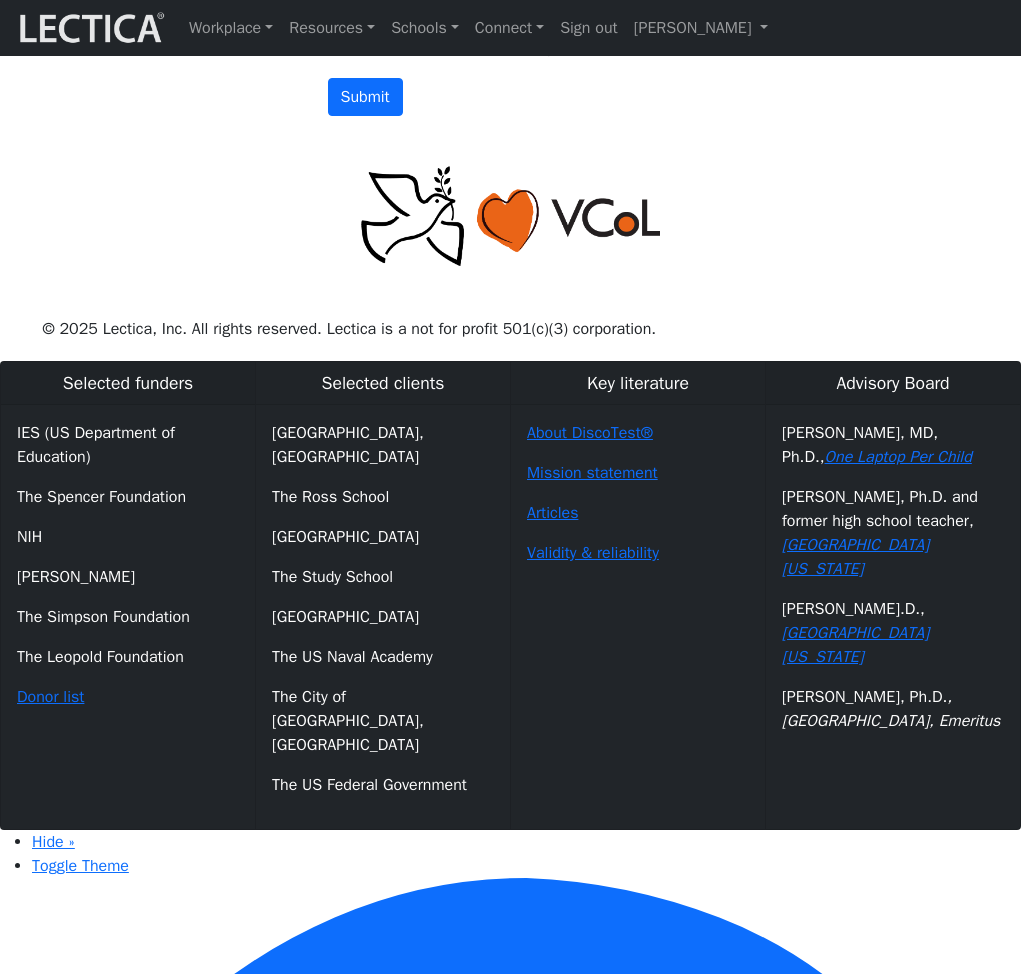scroll, scrollTop: 2727, scrollLeft: 0, axis: vertical 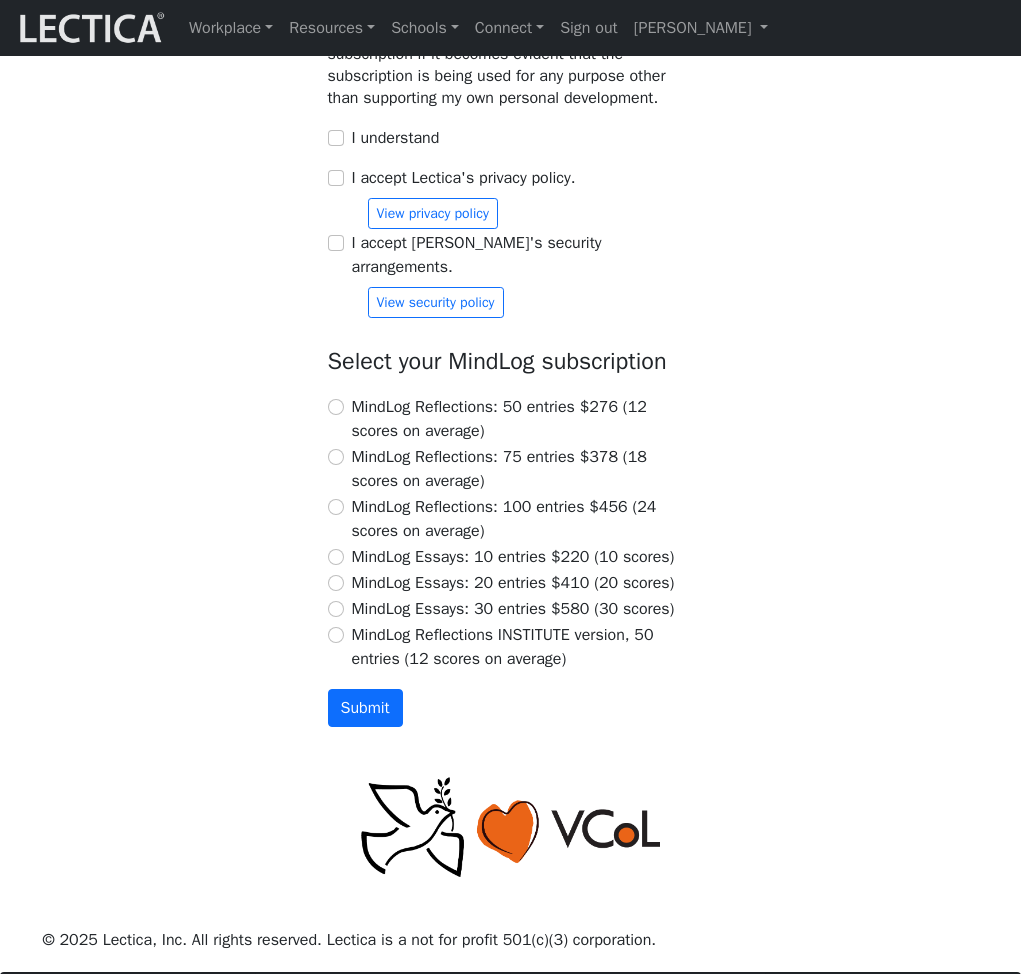 click on "Birth year" at bounding box center (511, -305) 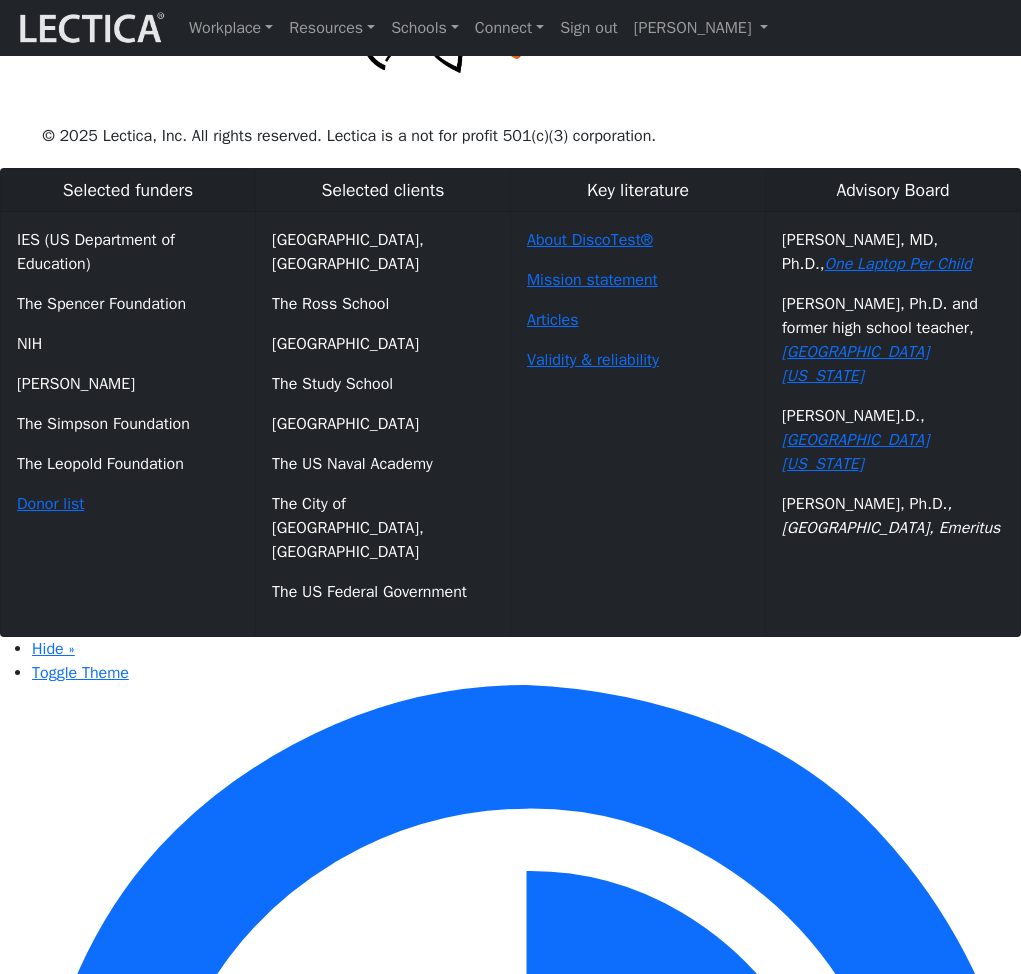 scroll, scrollTop: 3338, scrollLeft: 0, axis: vertical 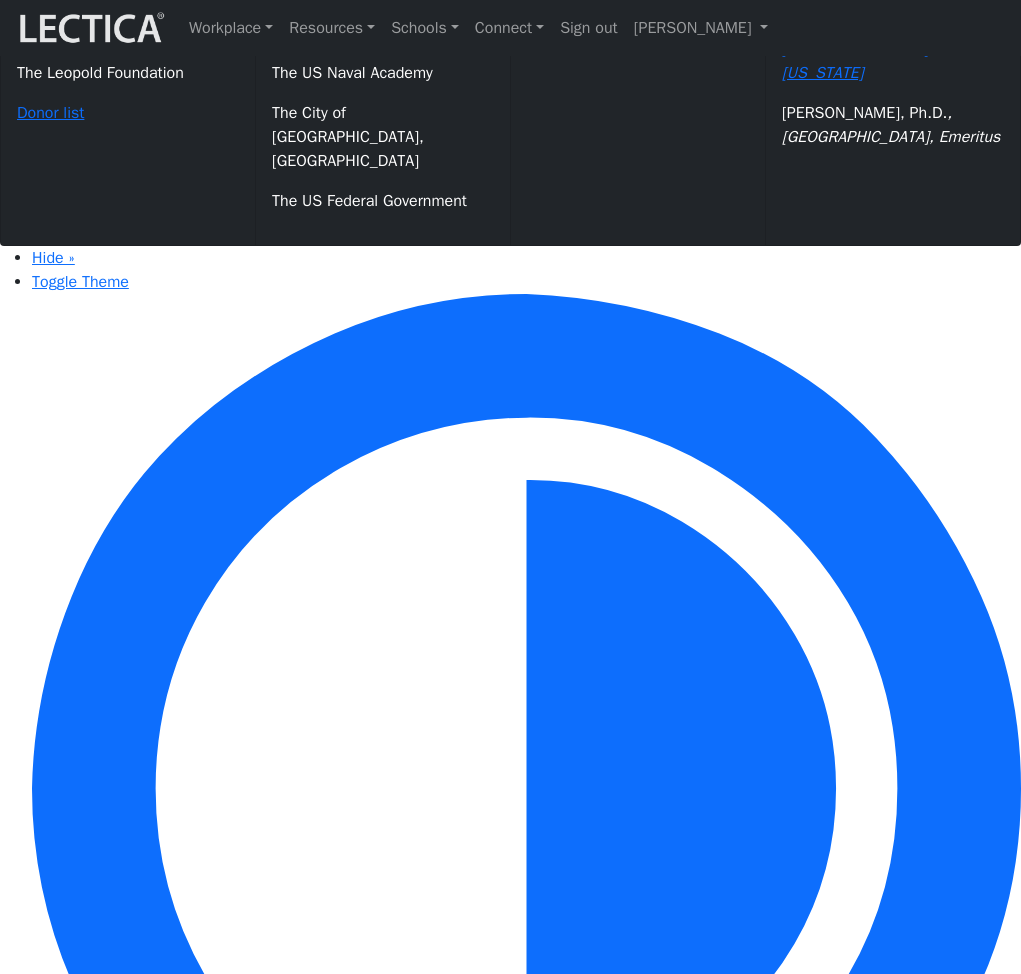 click on "Submit" at bounding box center (365, -487) 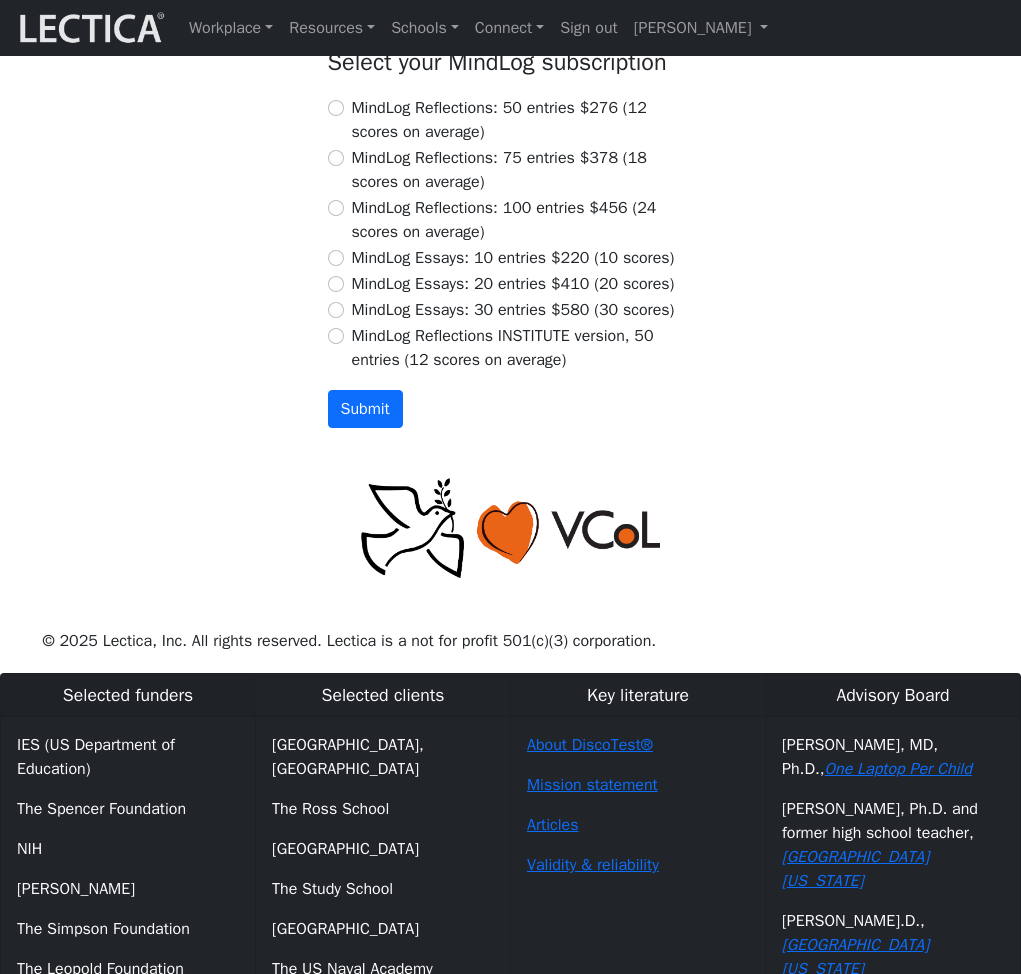 scroll, scrollTop: 2416, scrollLeft: 0, axis: vertical 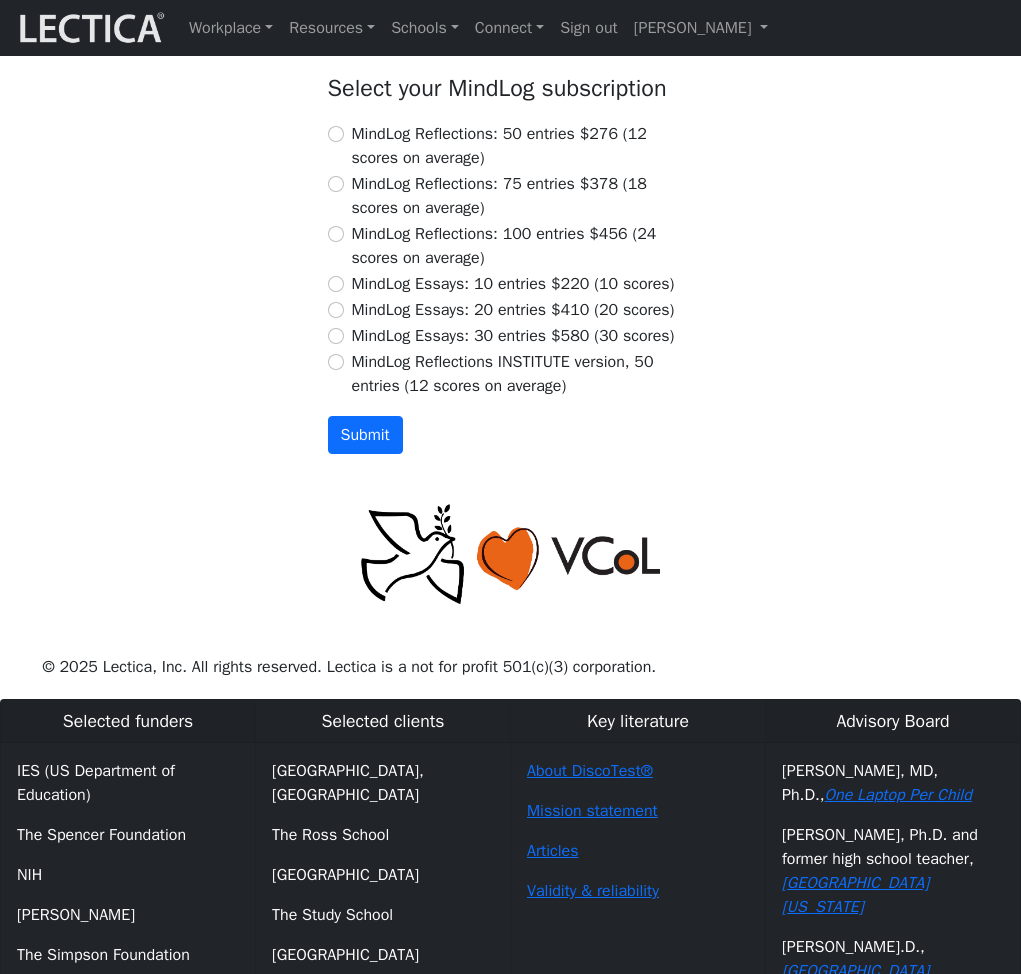 click on "I understand" at bounding box center (336, -135) 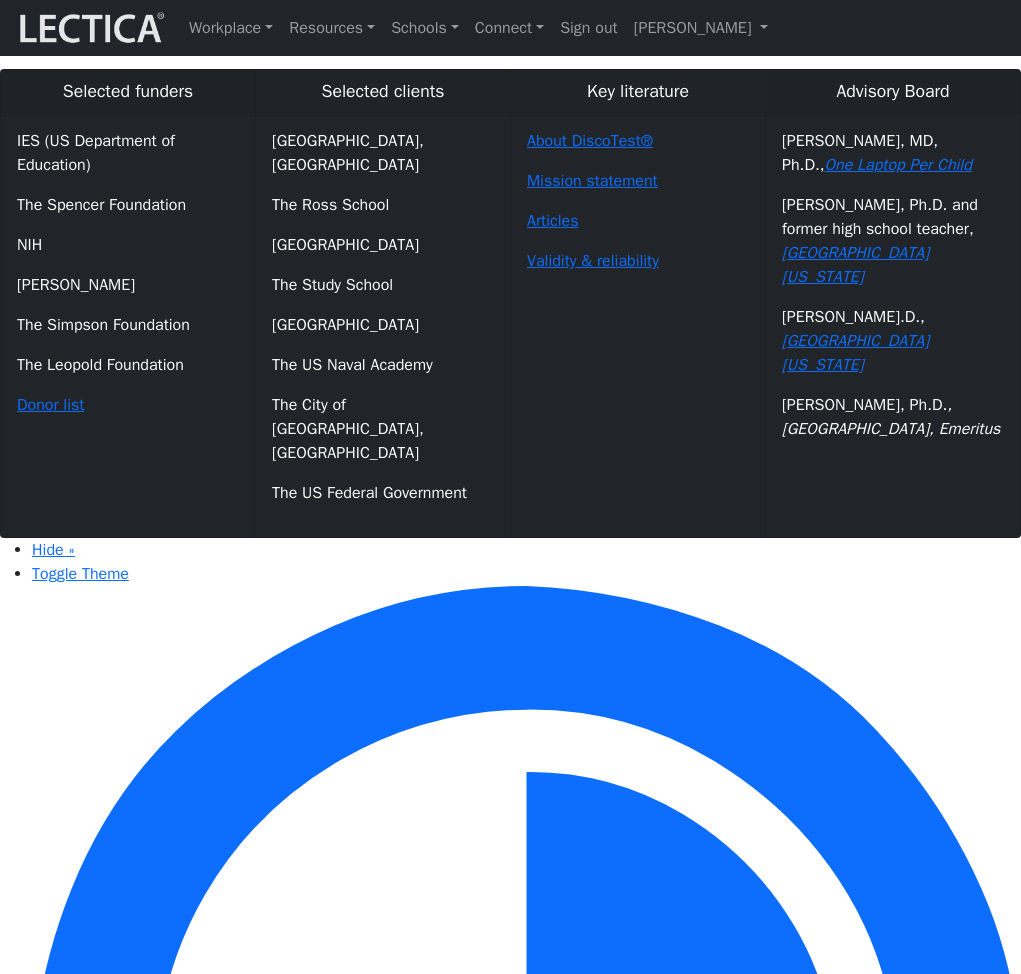 scroll, scrollTop: 3201, scrollLeft: 0, axis: vertical 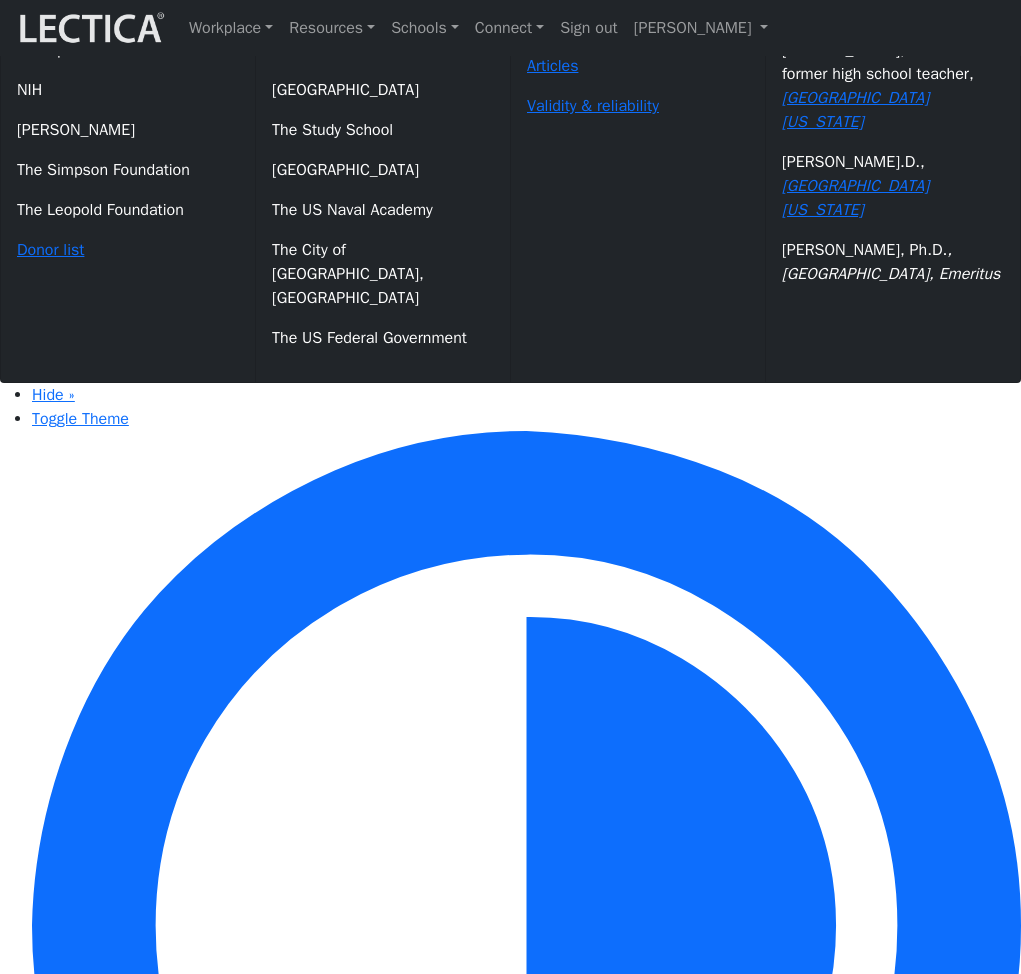 click on "Submit" at bounding box center [365, -350] 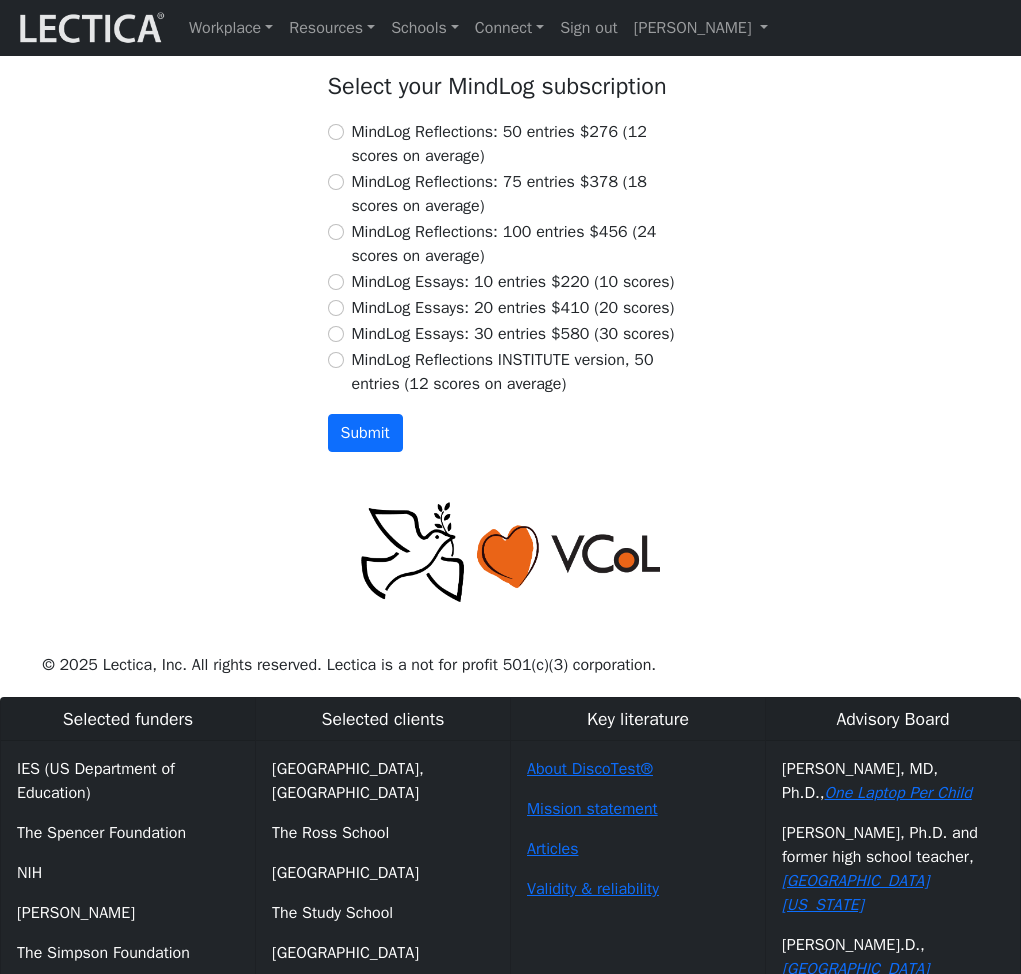 scroll, scrollTop: 2416, scrollLeft: 0, axis: vertical 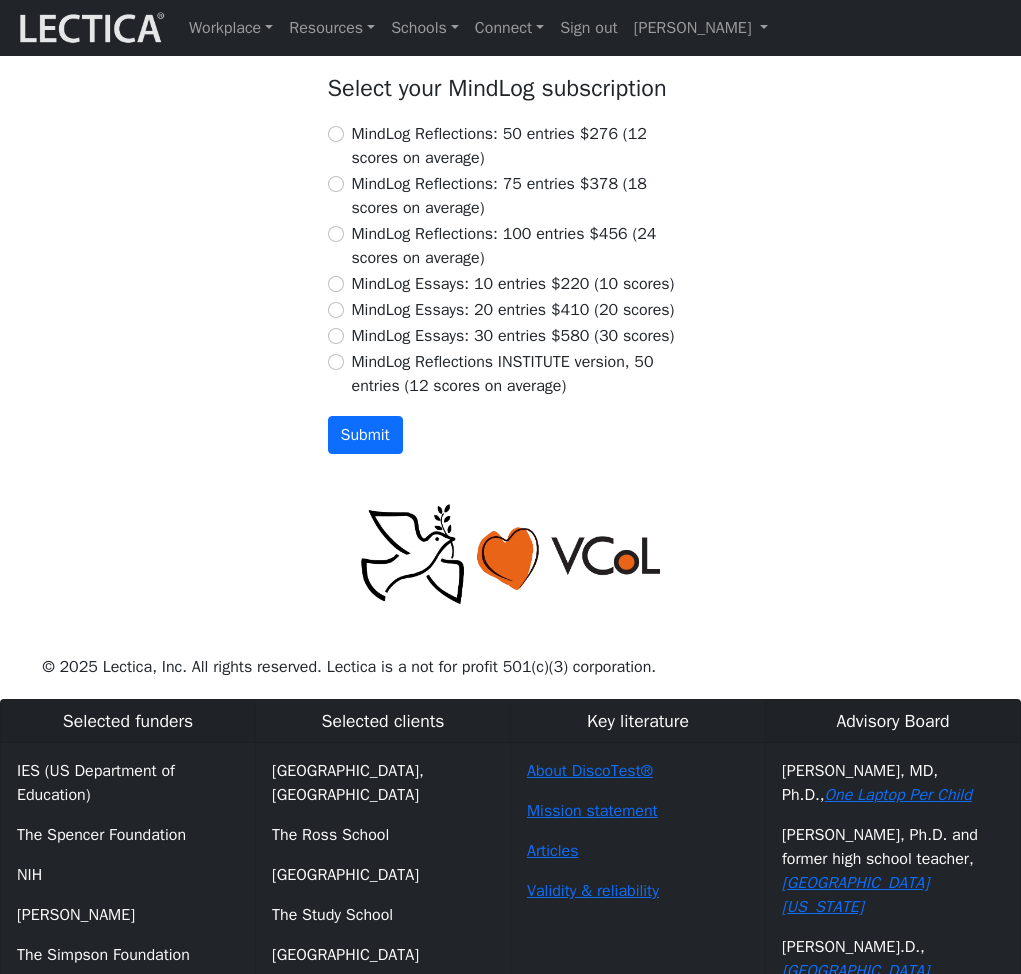 click on "I understand" at bounding box center [336, -289] 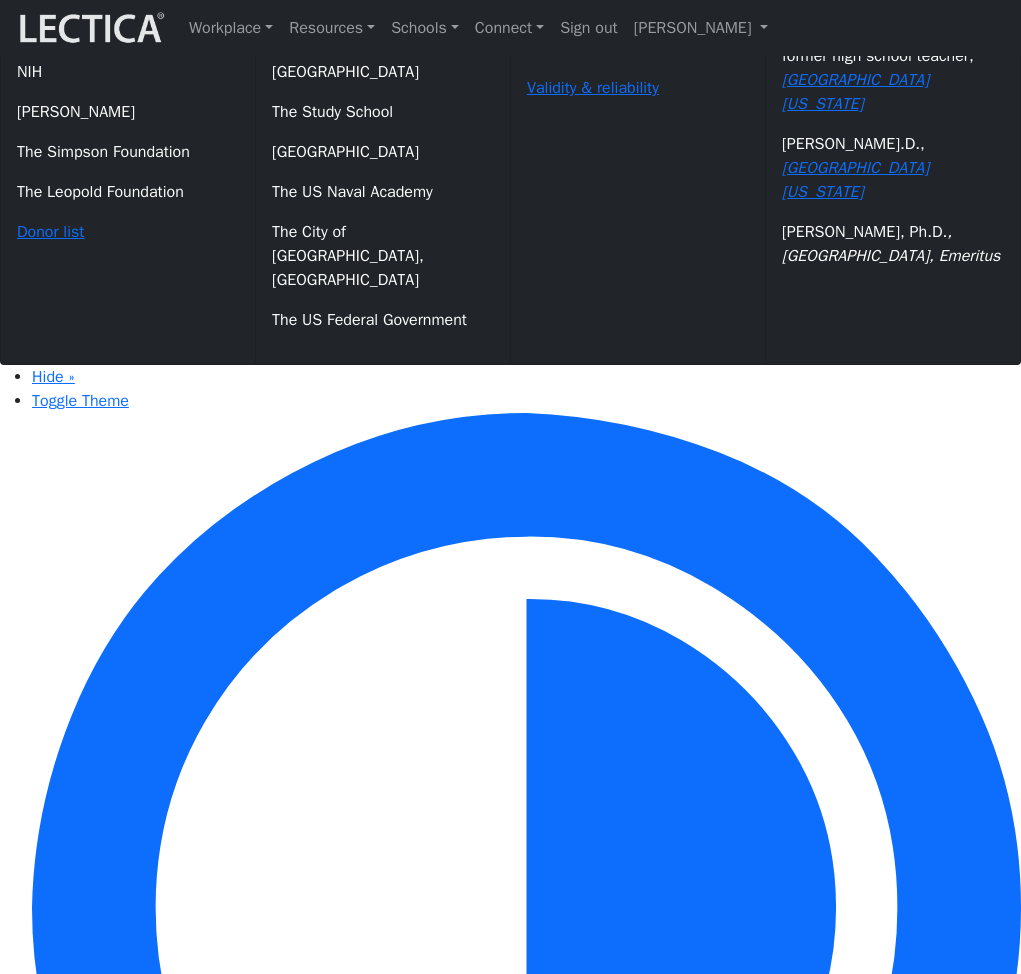 scroll, scrollTop: 3444, scrollLeft: 0, axis: vertical 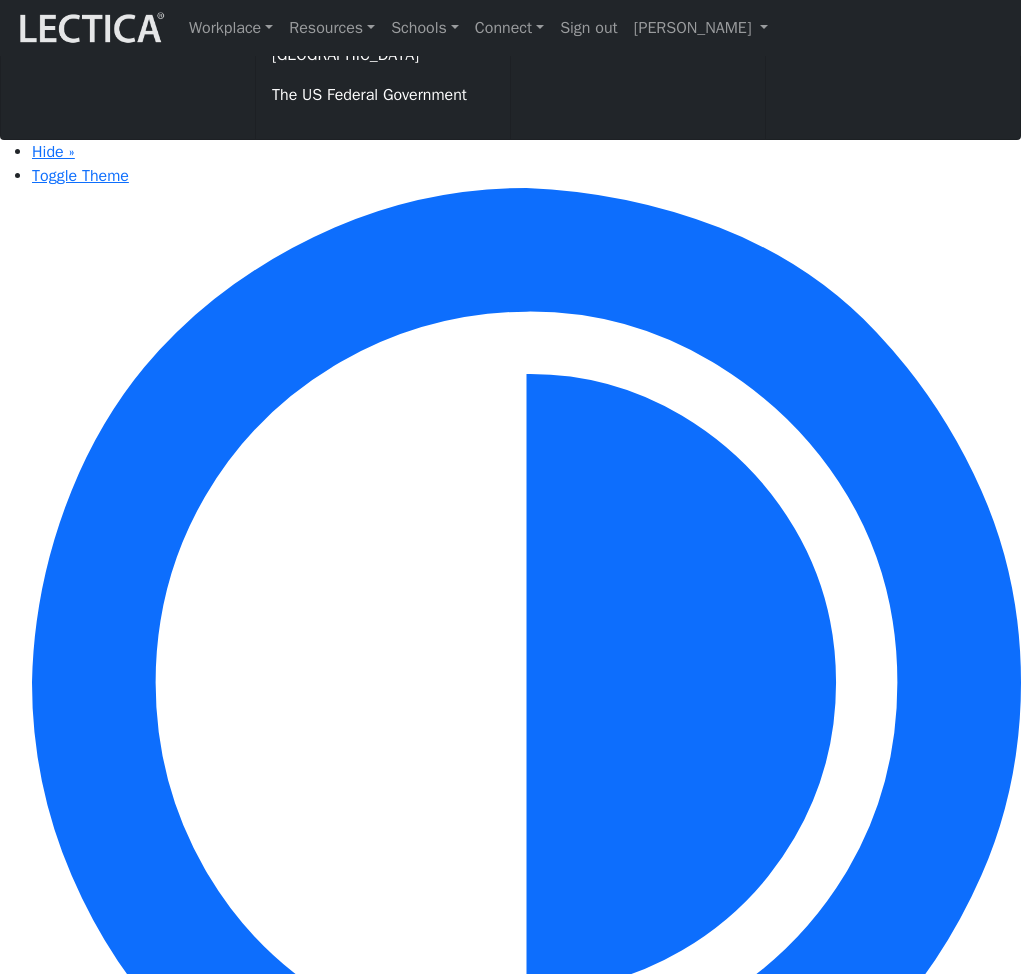 click on "Submit" at bounding box center [365, -593] 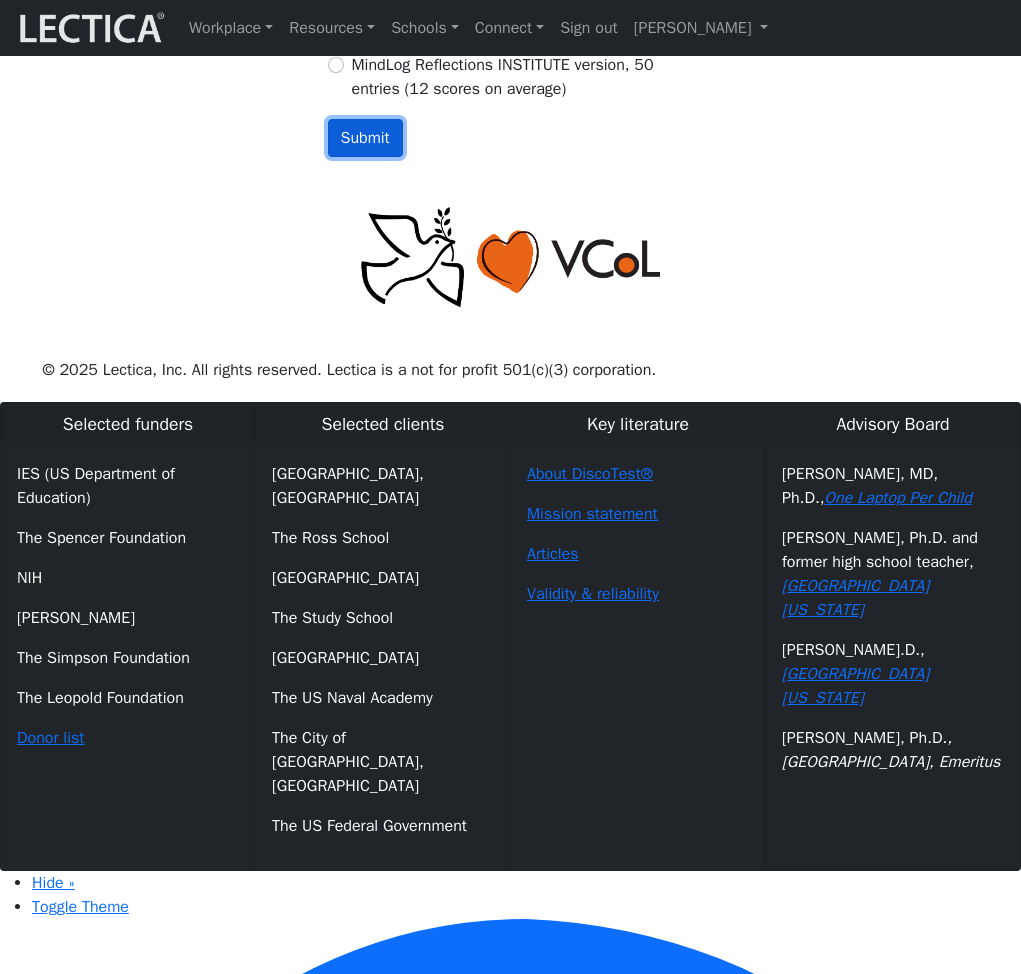scroll, scrollTop: 2714, scrollLeft: 0, axis: vertical 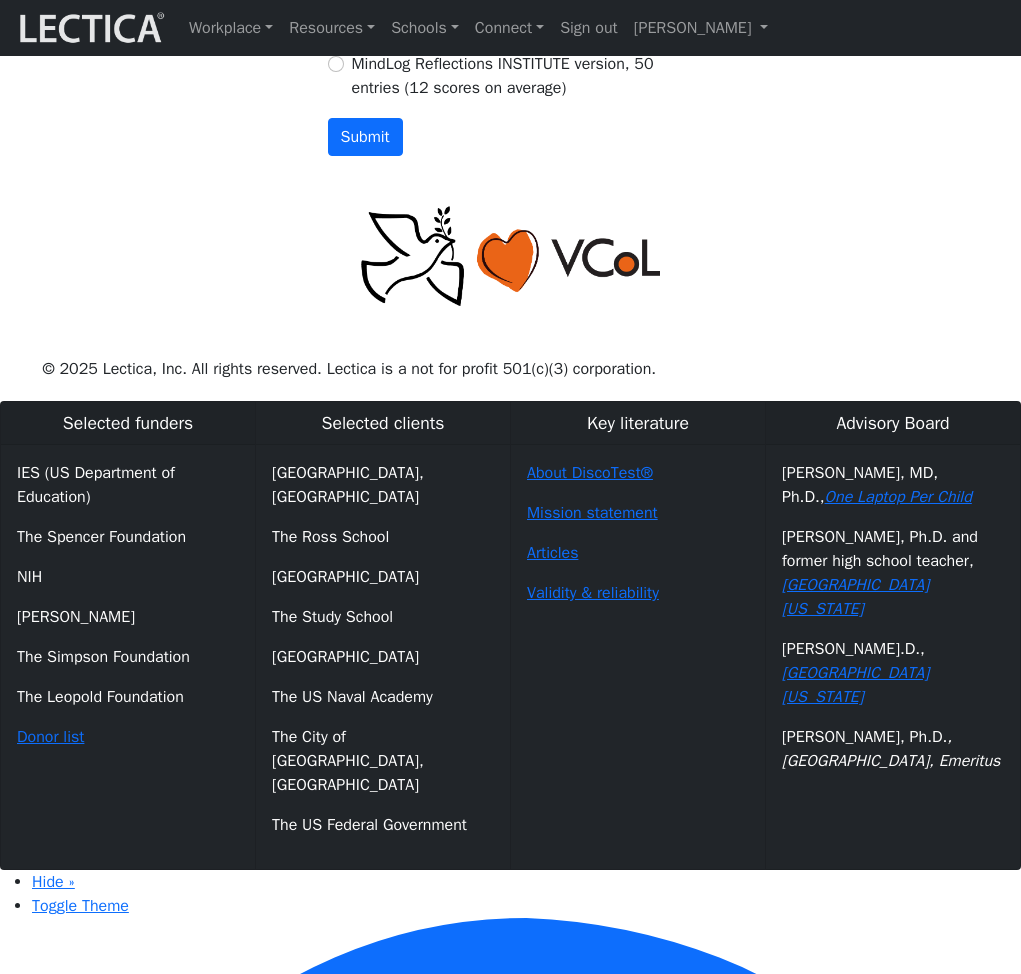 click on "I accept Lectica's privacy policy.   View privacy policy" at bounding box center (511, -374) 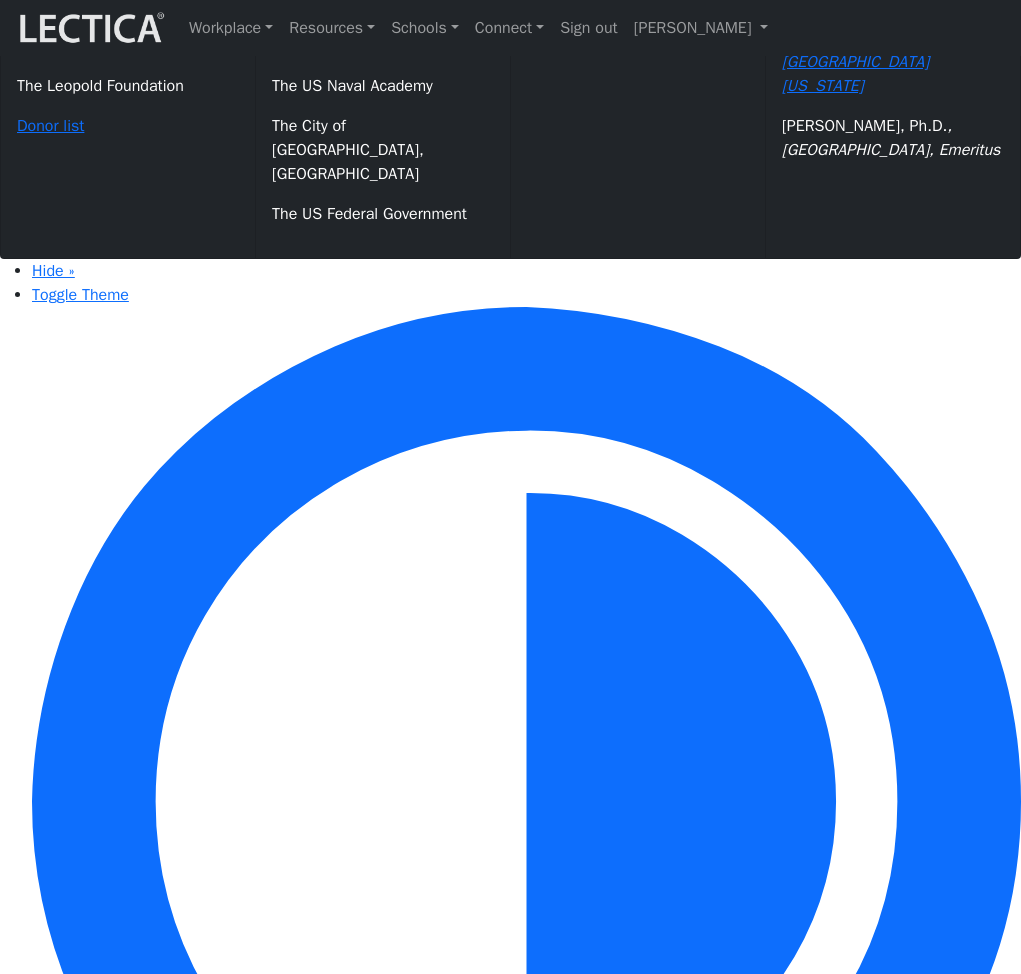 scroll, scrollTop: 3367, scrollLeft: 0, axis: vertical 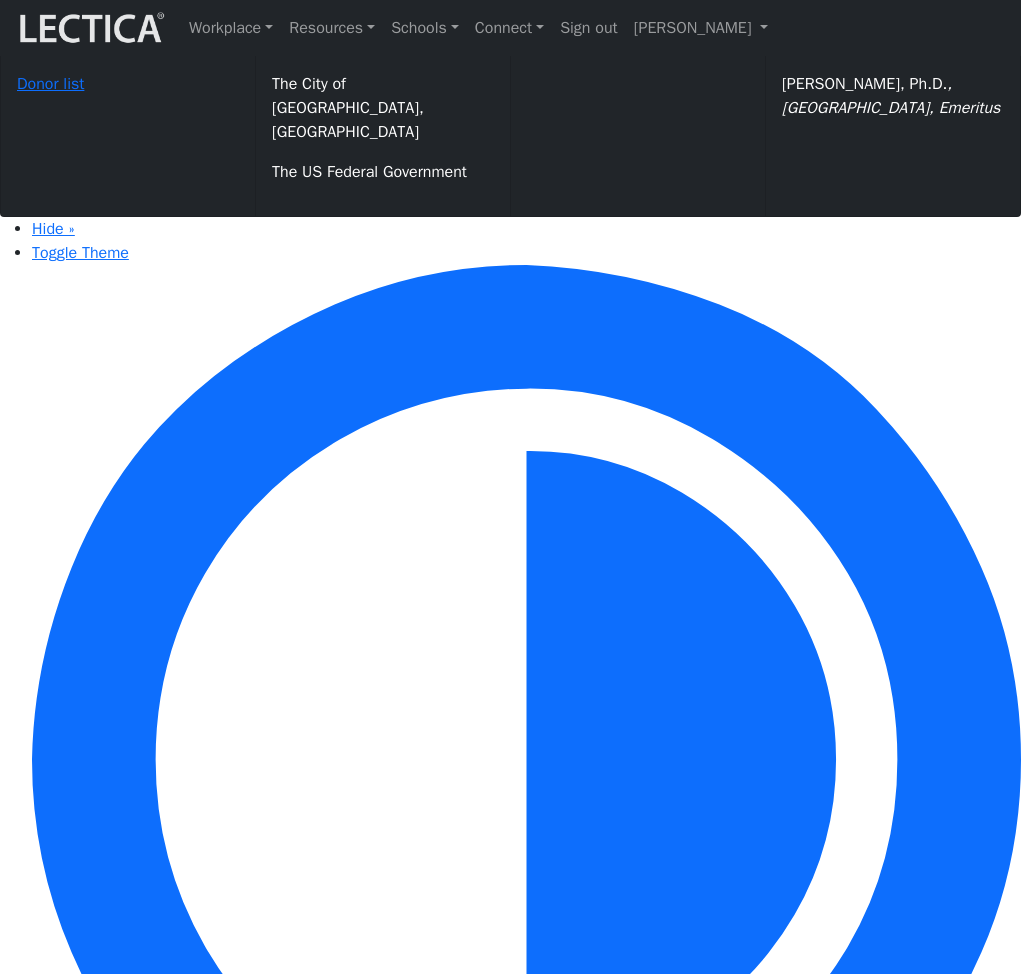 click on "Submit" at bounding box center (365, -516) 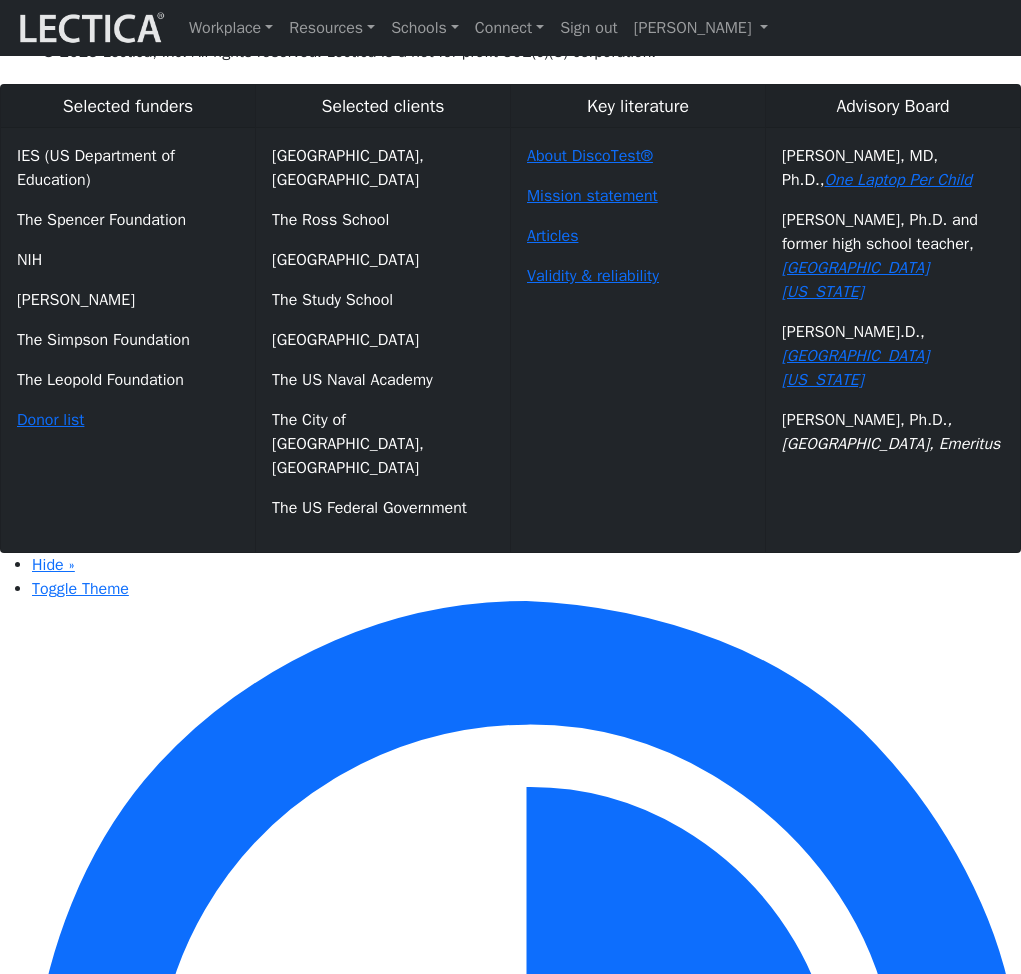 scroll, scrollTop: 3030, scrollLeft: 0, axis: vertical 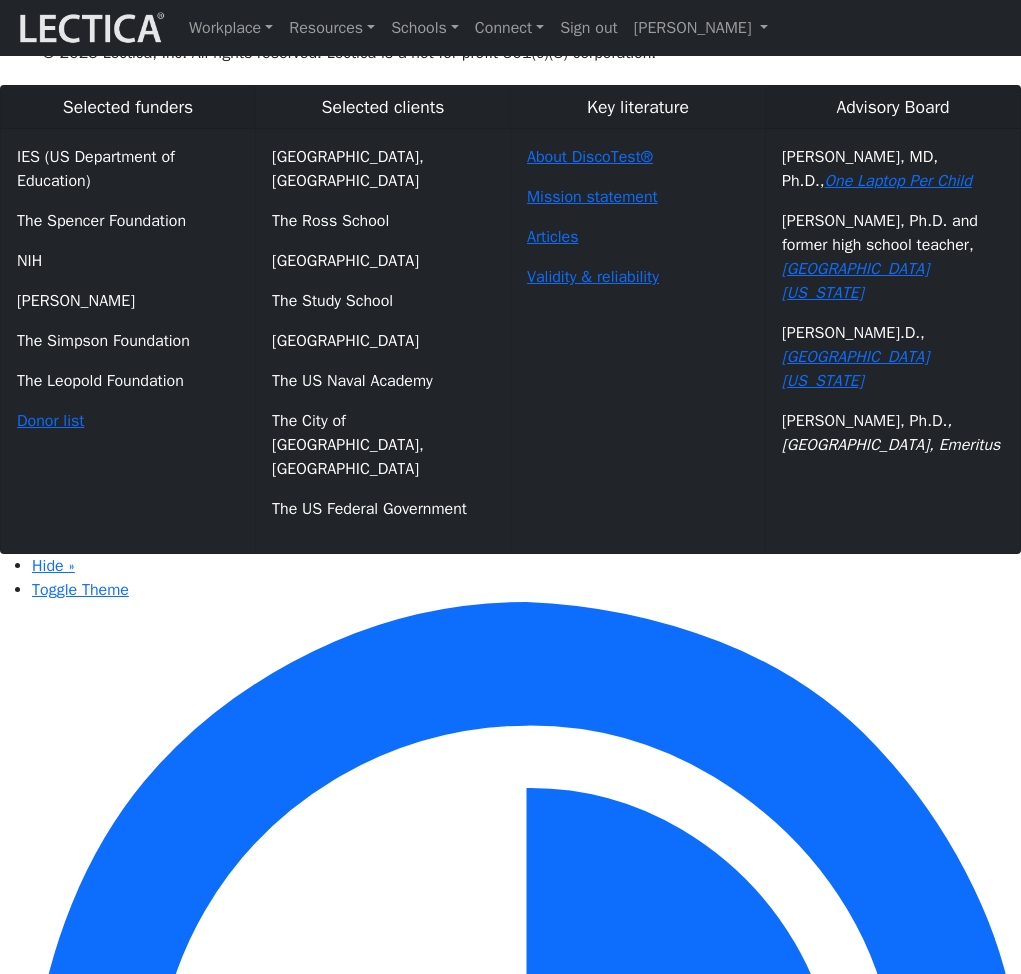 click on "Subscription form   The birthdate information below is required for creating an accurate growth chart.   1985   Birth year   2   Birth month
I understand that MindLog is a tool designed to support my personal development.
I also understand that it will only function as intended if I am the only writer and never consult
or quote outside sources, including grammar checkers or other AI.
I understand
I understand that Lectica will cancel my subscription if it becomes evident that the subscription
is being used for any purpose other than supporting my own personal development.
I understand
I accept Lectica's privacy policy.   View privacy policy     I accept Lectica's security arrangements.   View security policy   Select your MindLog subscription     MindLog Reflections: 50 entries $276  (12 scores on average)       MindLog Essays: 10 entries $220 (10 scores)" at bounding box center [511, -743] 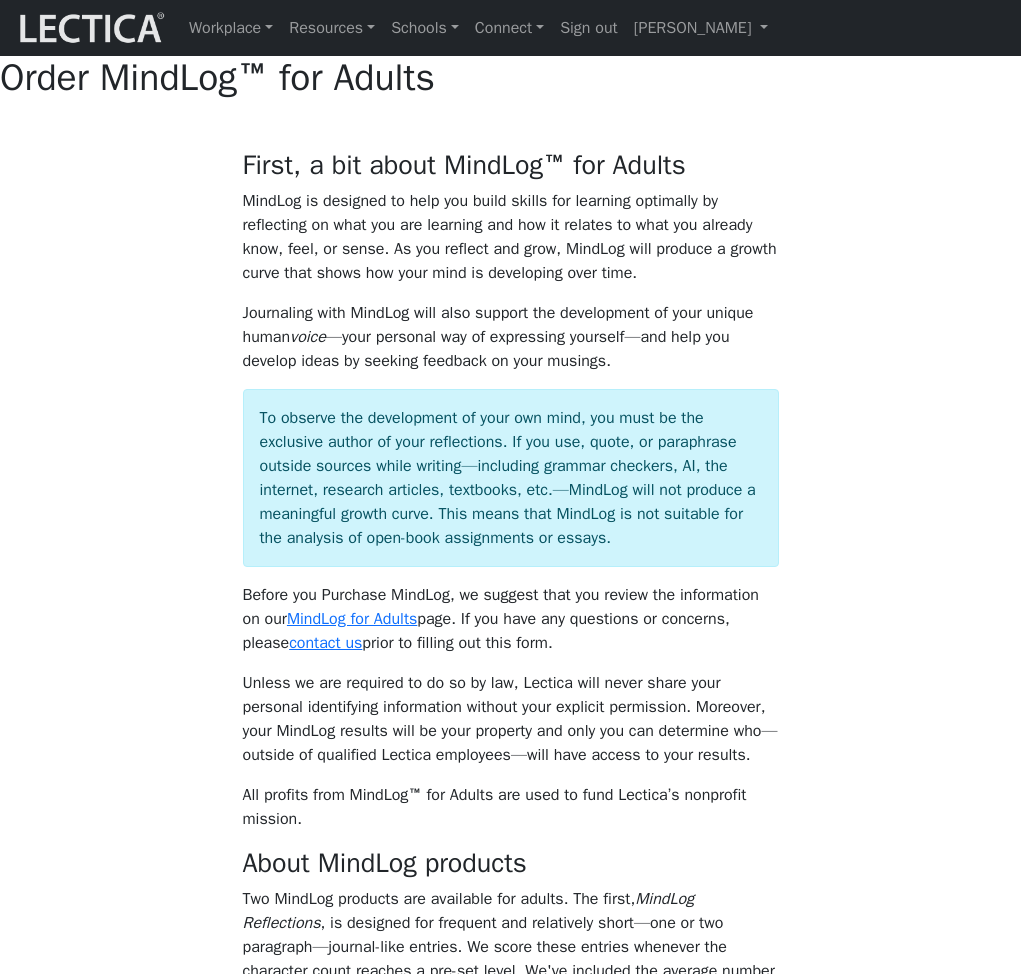 scroll, scrollTop: 3028, scrollLeft: 0, axis: vertical 